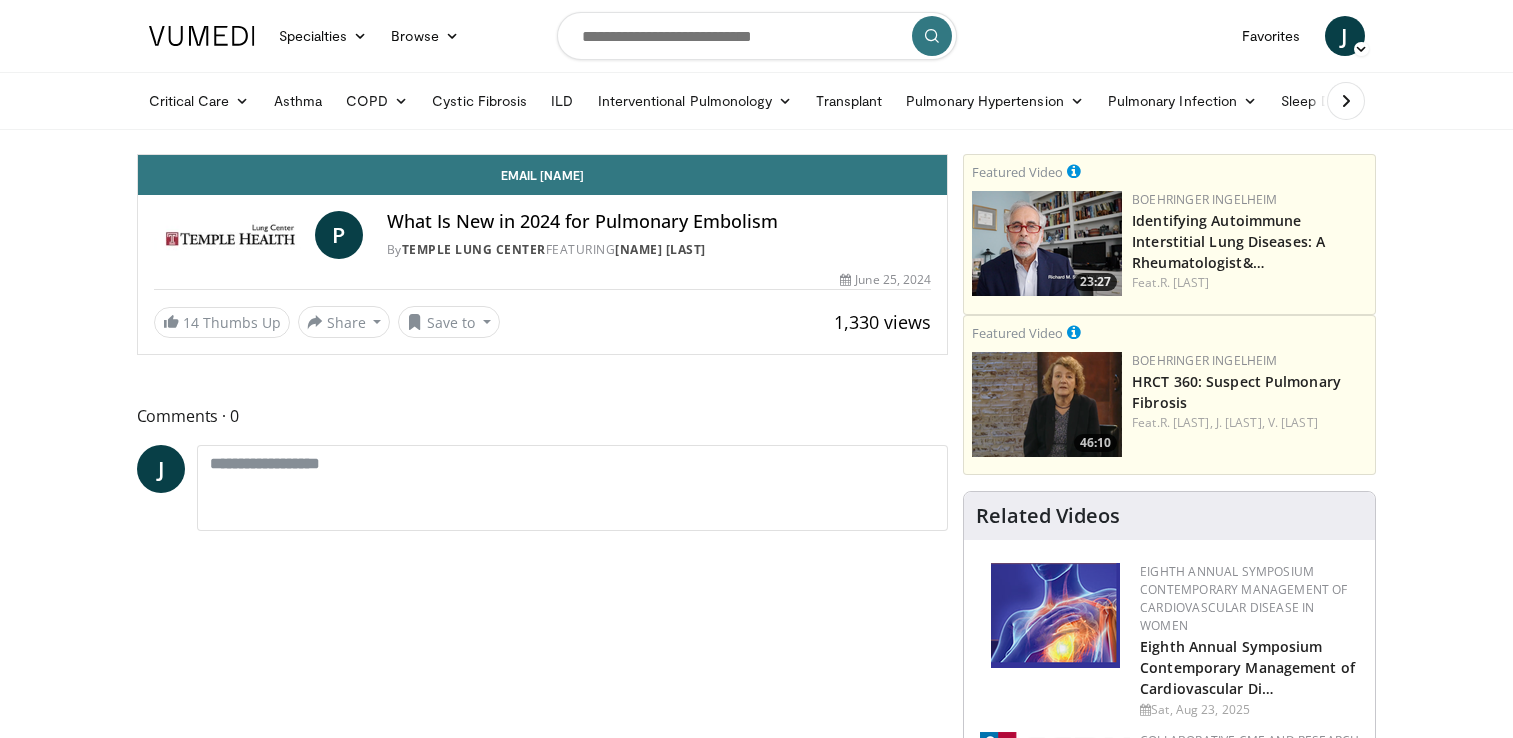 scroll, scrollTop: 0, scrollLeft: 0, axis: both 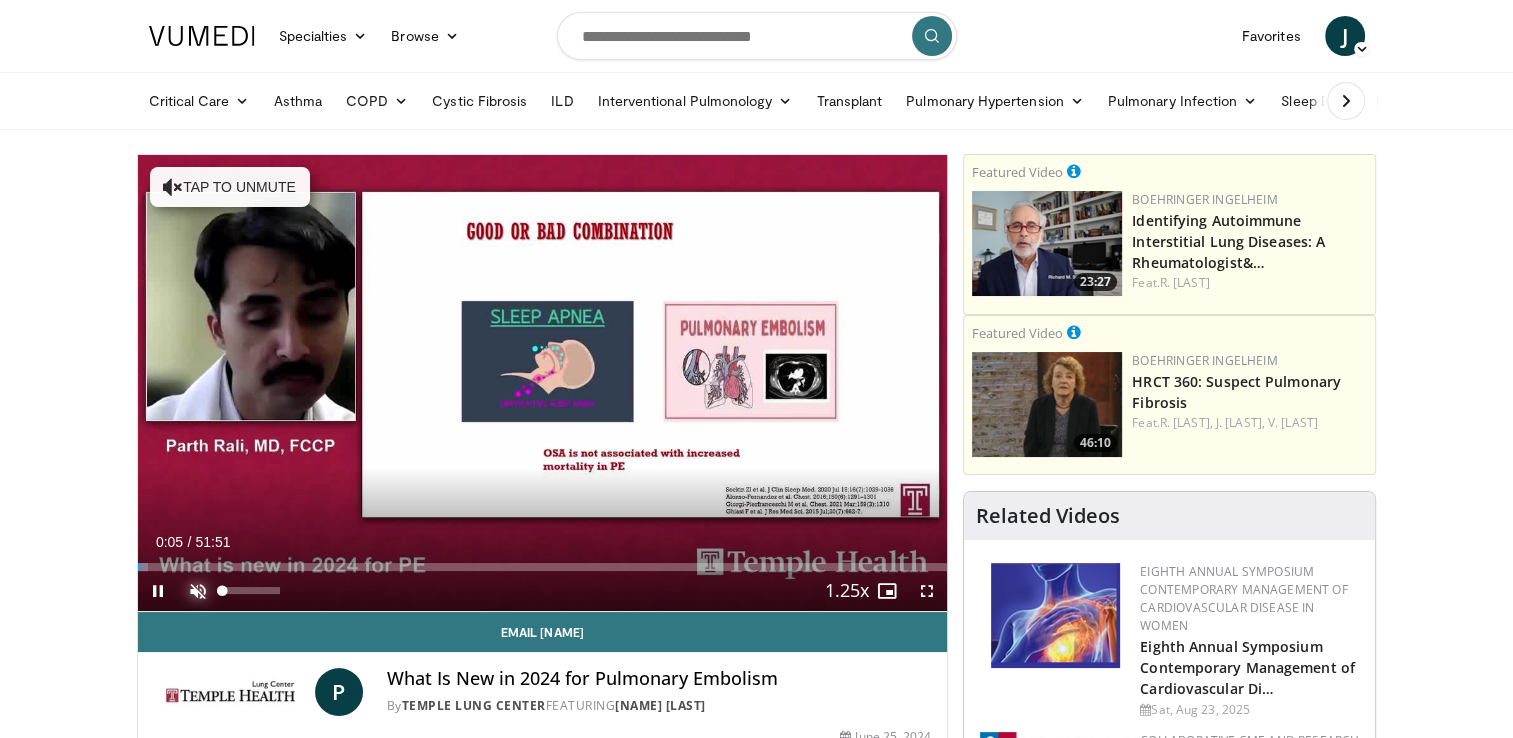 click at bounding box center [198, 591] 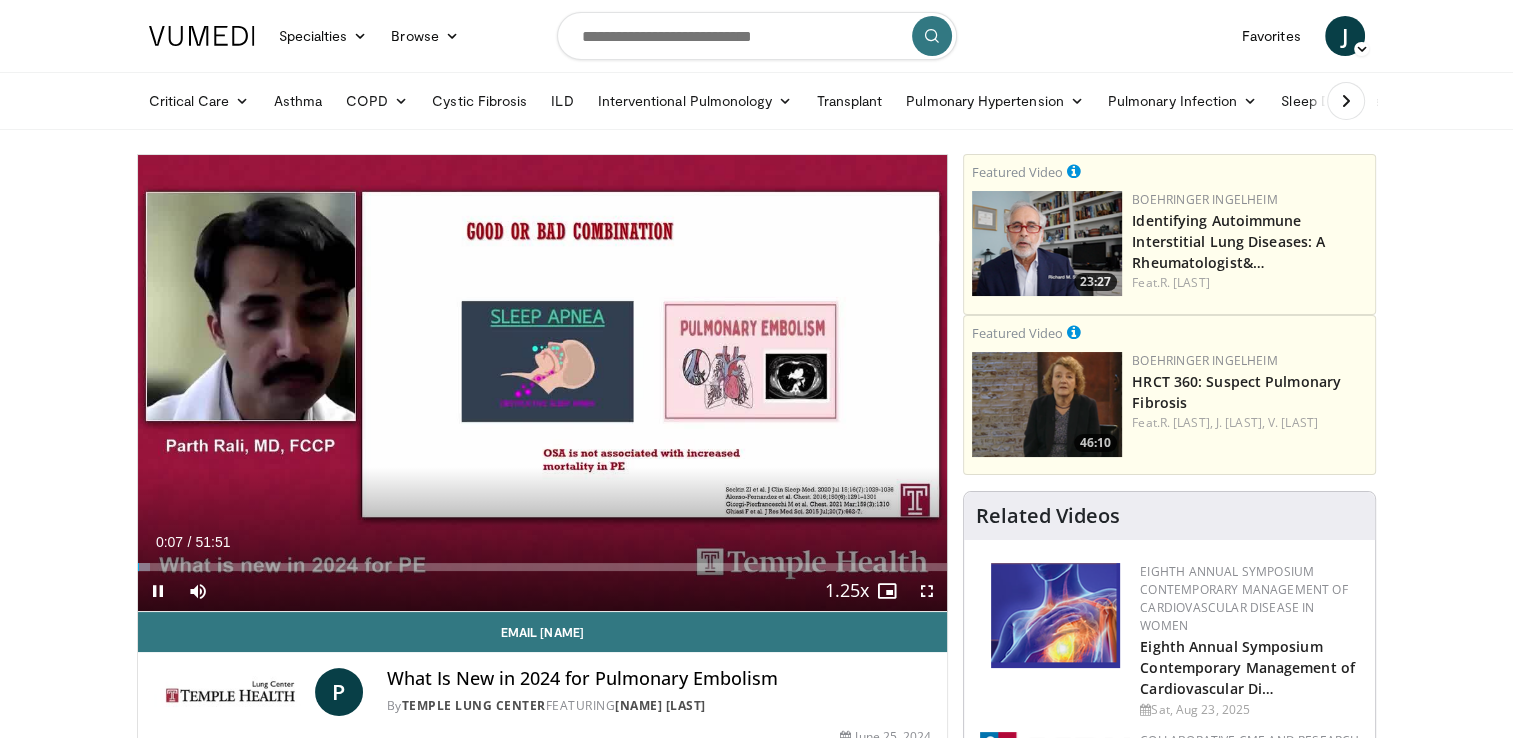 click on "Current Time  0:07 / Duration  51:51 Pause Skip Backward Skip Forward Mute 0% Loaded :  1.59% 00:07 20:13 Stream Type  LIVE Seek to live, currently behind live LIVE   1.25x Playback Rate 0.5x 0.75x 1x 1.25x , selected 1.5x 1.75x 2x Chapters Chapters Descriptions descriptions off , selected Captions captions settings , opens captions settings dialog captions off , selected Audio Track en (Main) , selected Fullscreen Enable picture-in-picture mode" at bounding box center (543, 591) 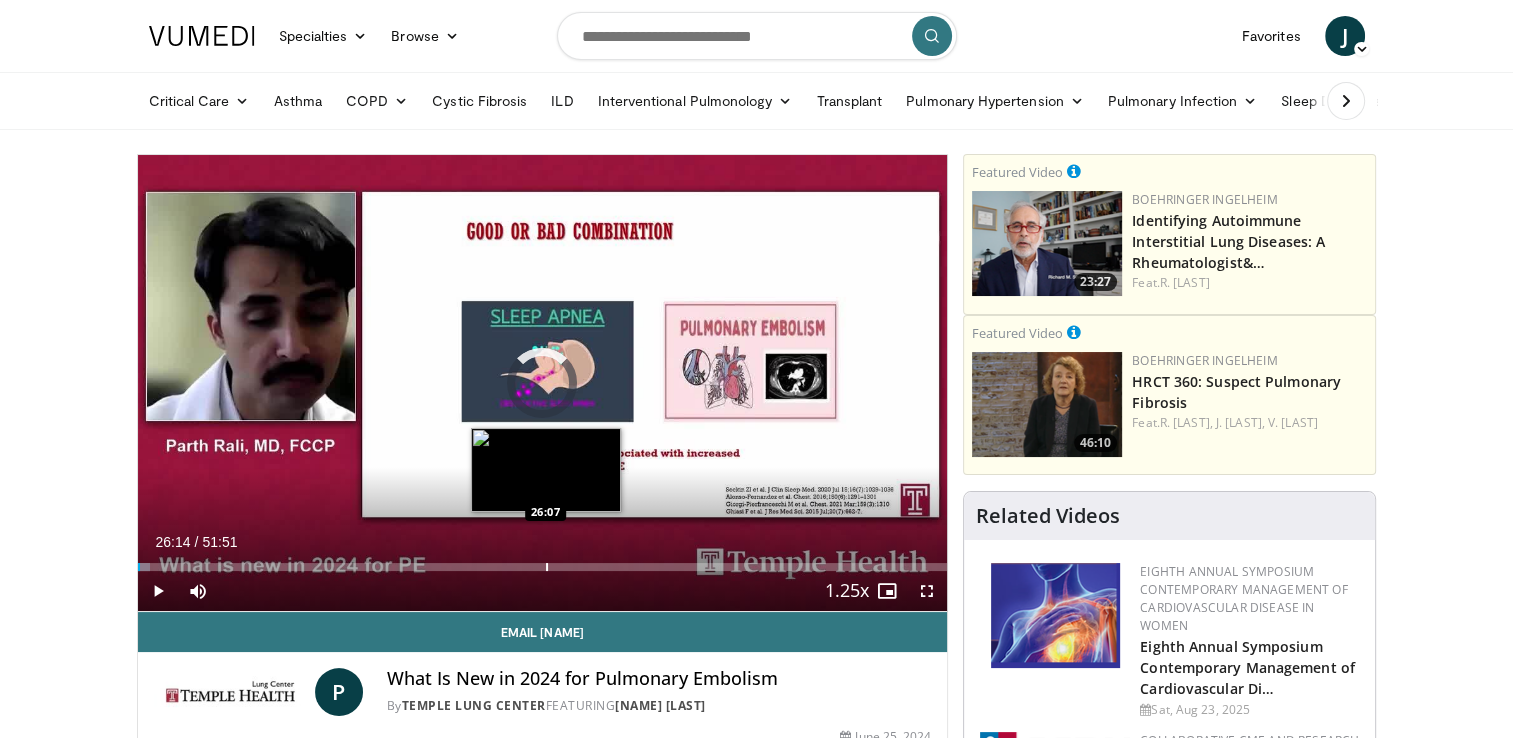 click on "Loaded :  1.59% 26:14 26:07" at bounding box center [543, 567] 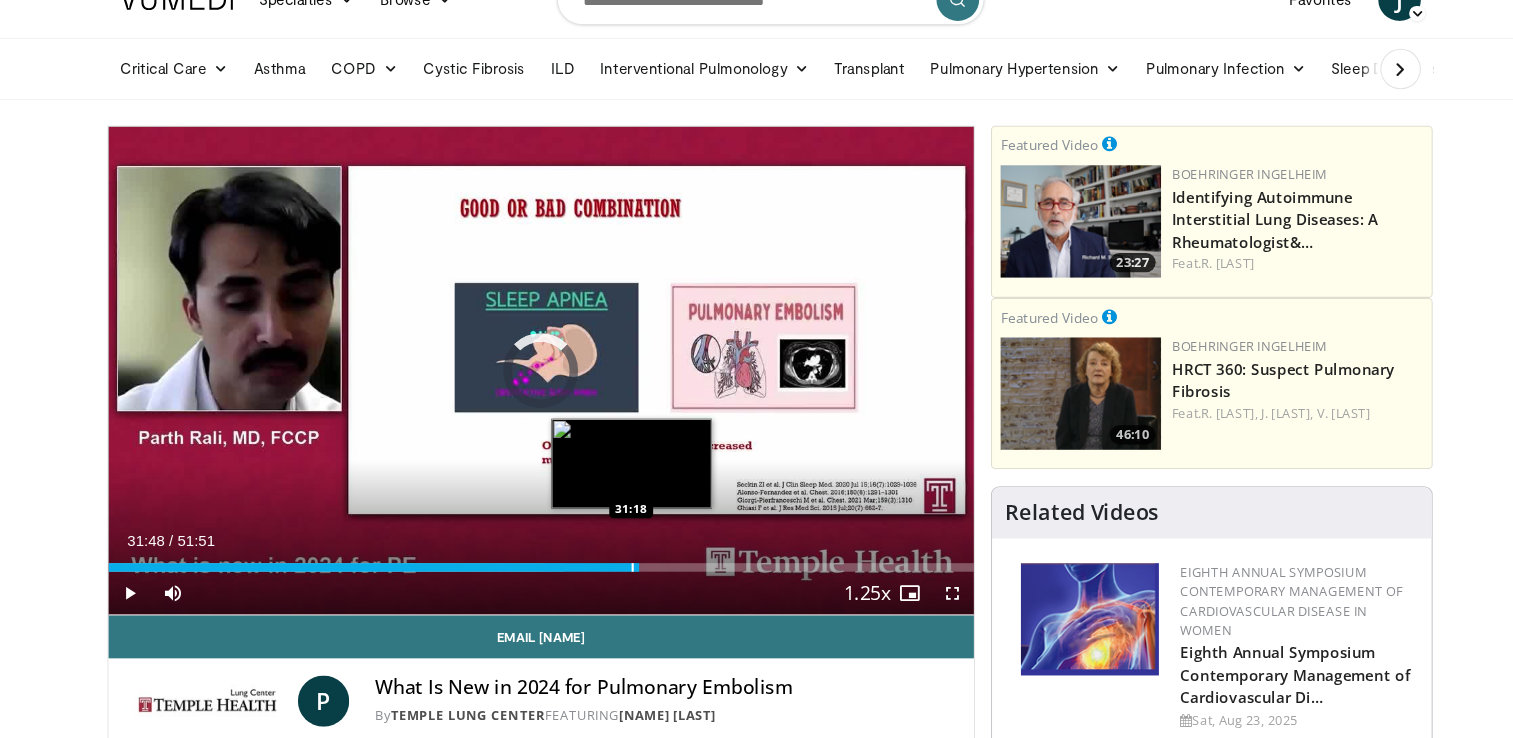 click on "Loaded :  52.72% 31:48 31:18" at bounding box center [543, 567] 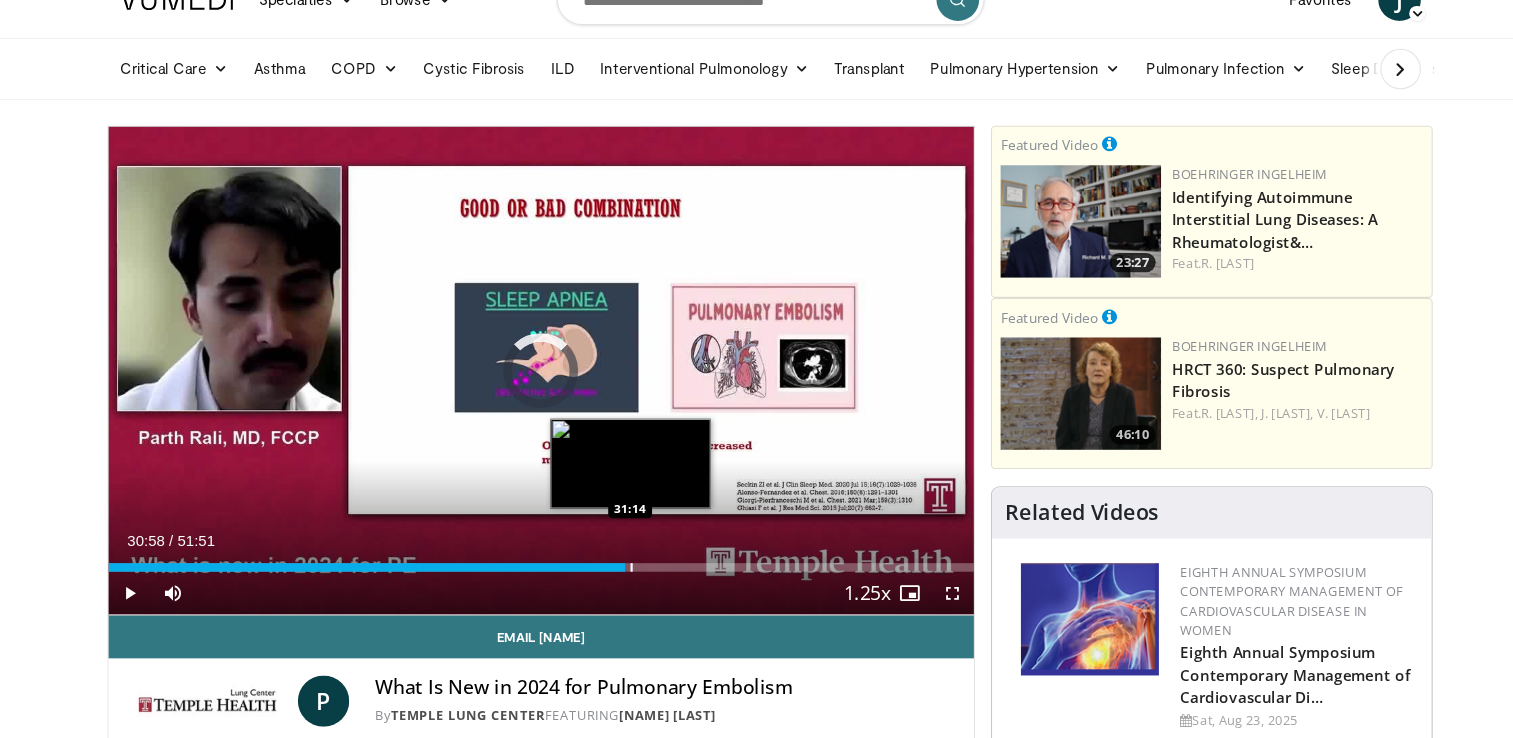 click on "30:58" at bounding box center (380, 567) 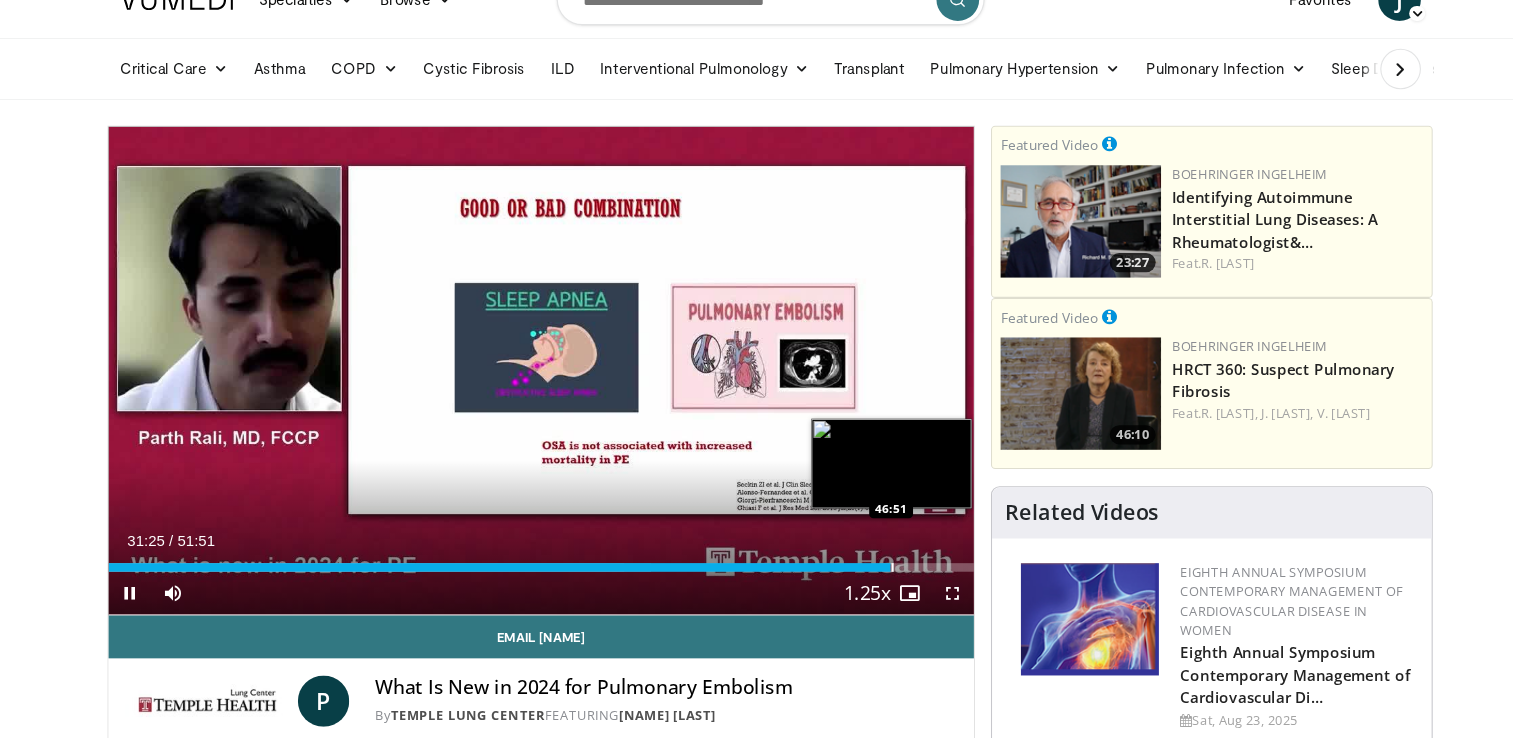 click at bounding box center (871, 567) 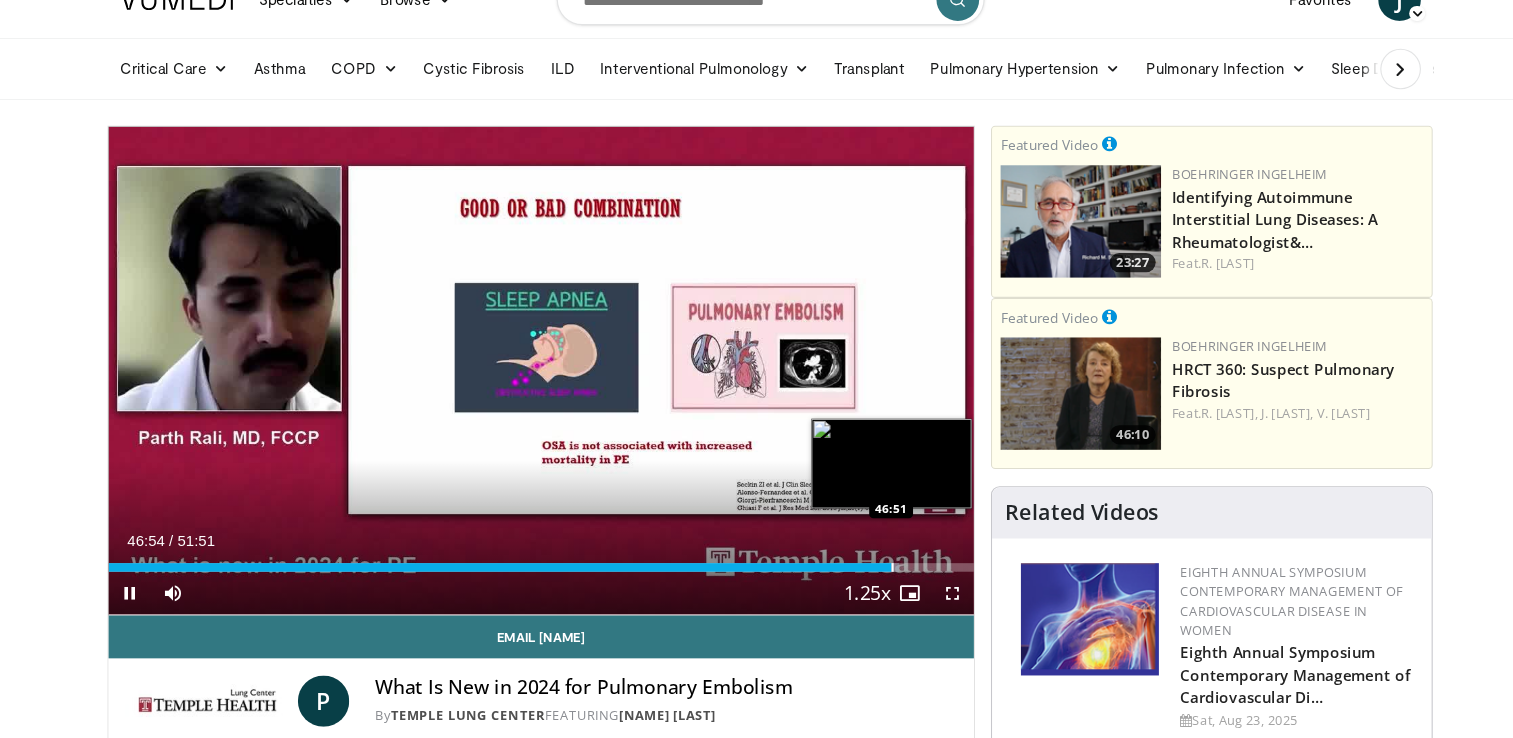 click on "**********" at bounding box center (543, 383) 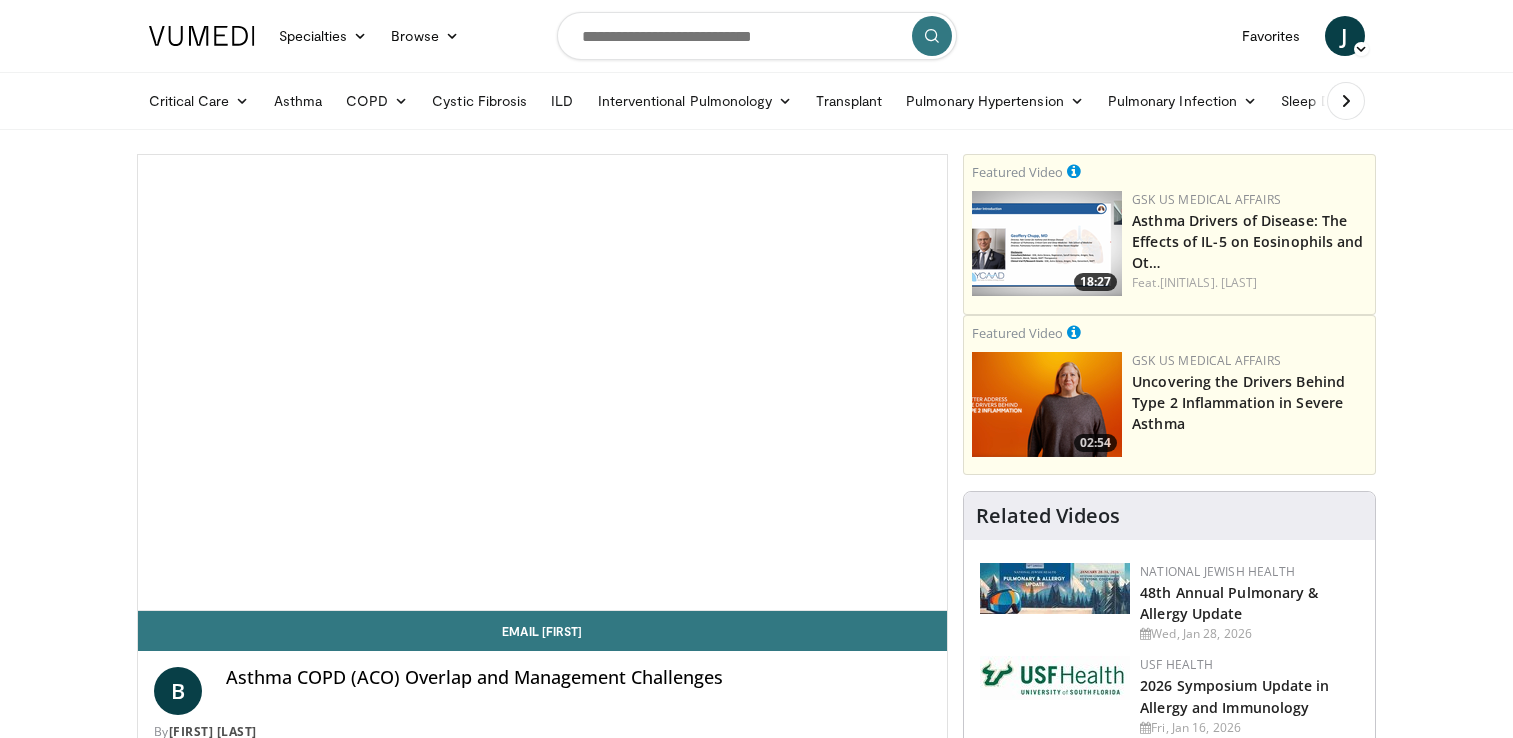 scroll, scrollTop: 0, scrollLeft: 0, axis: both 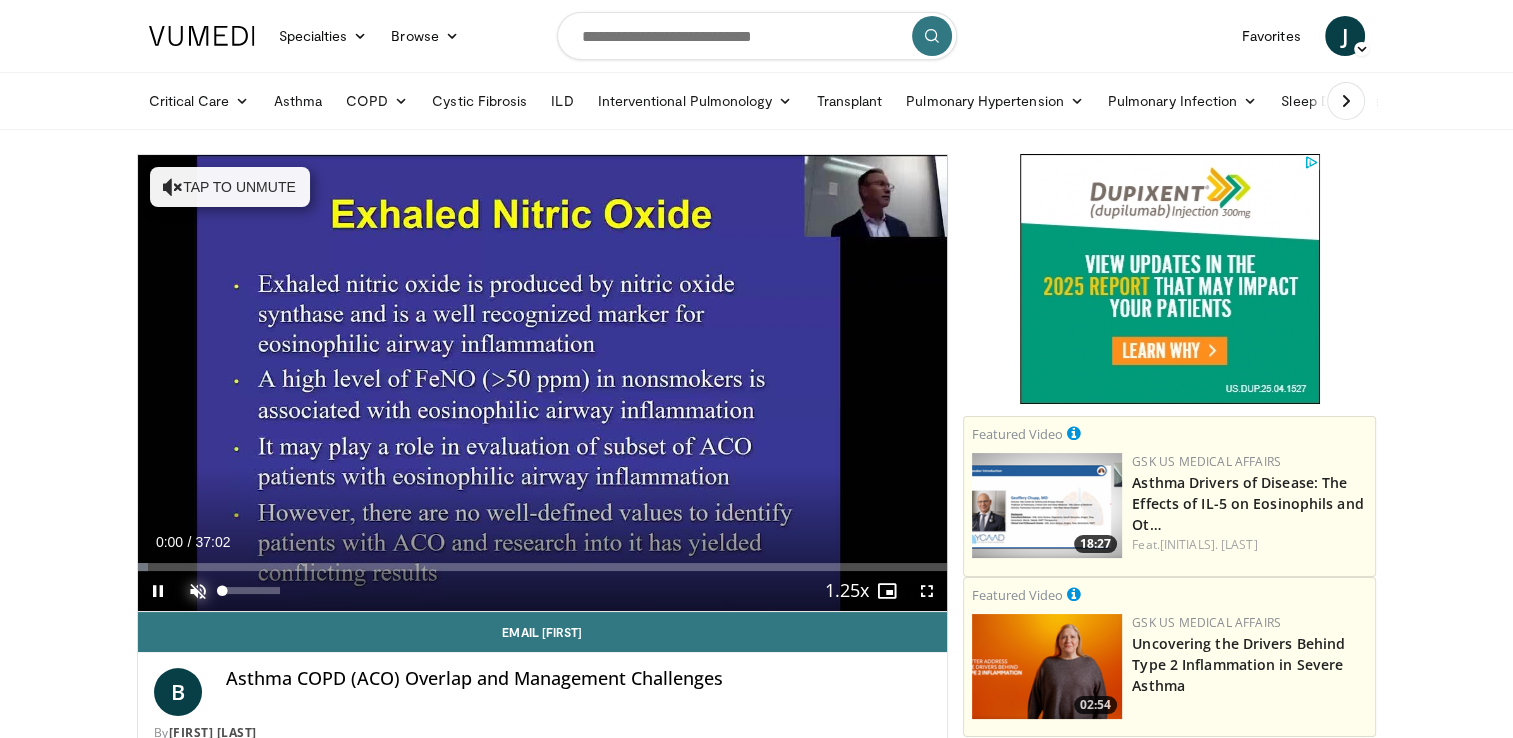 click at bounding box center (198, 591) 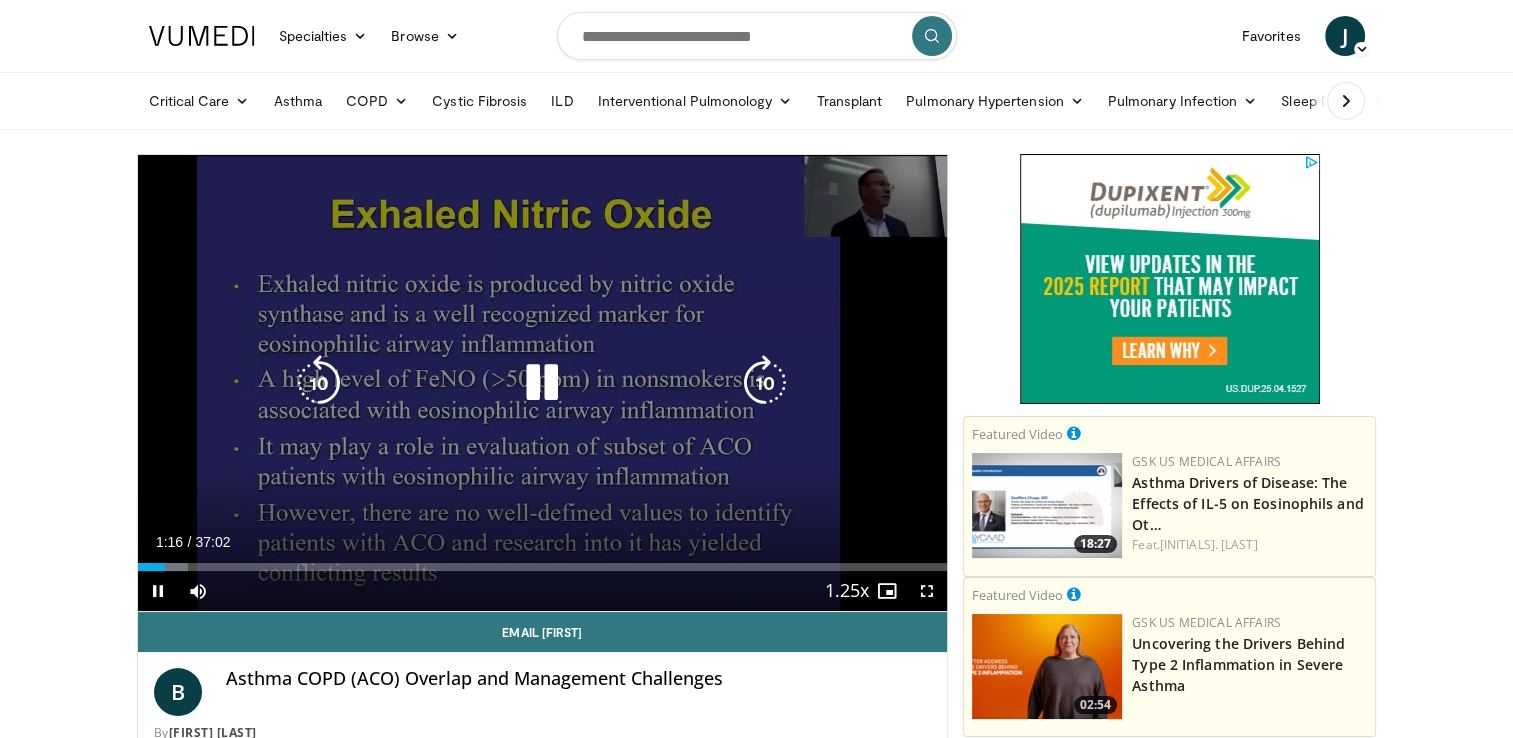click on "10 seconds
Tap to unmute" at bounding box center (543, 383) 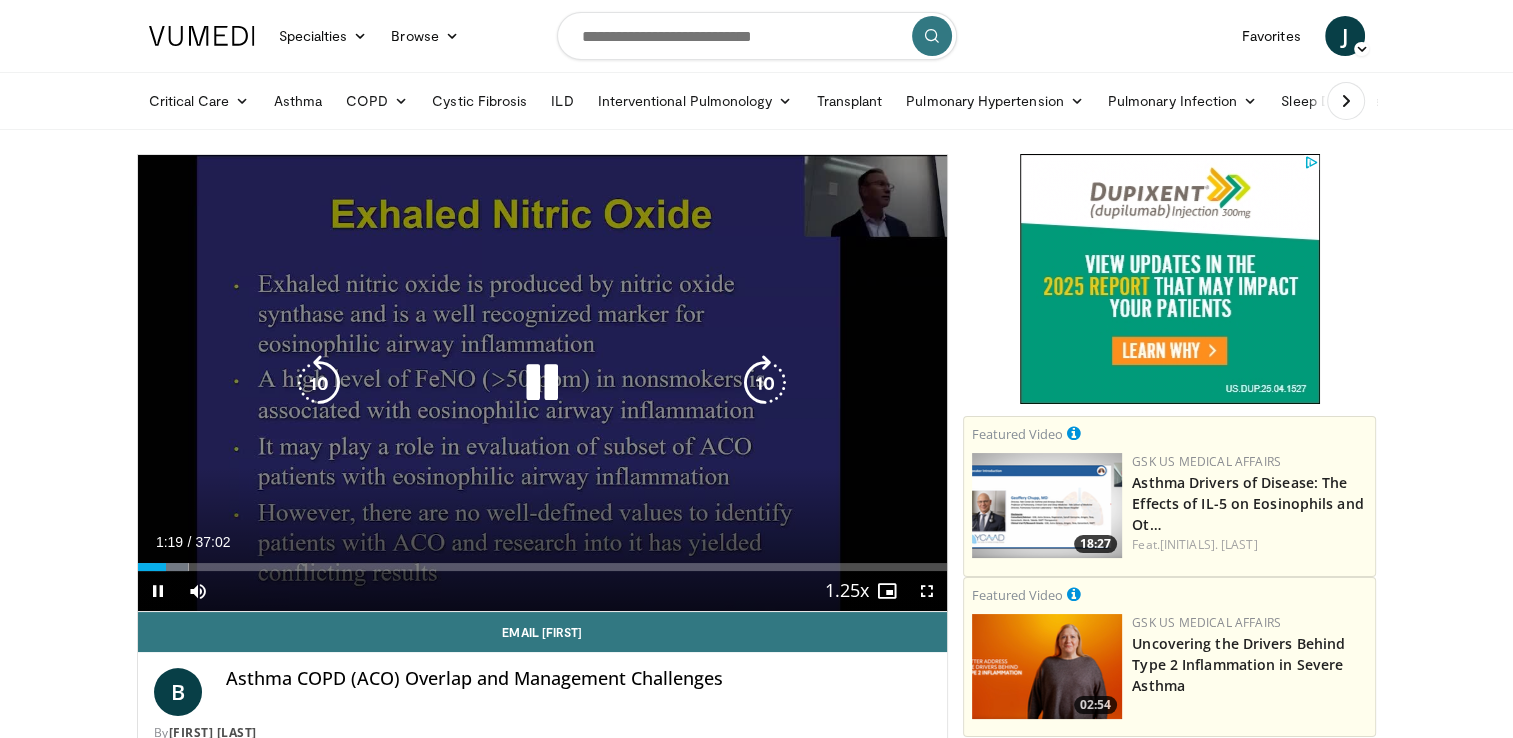 click on "10 seconds
Tap to unmute" at bounding box center [543, 383] 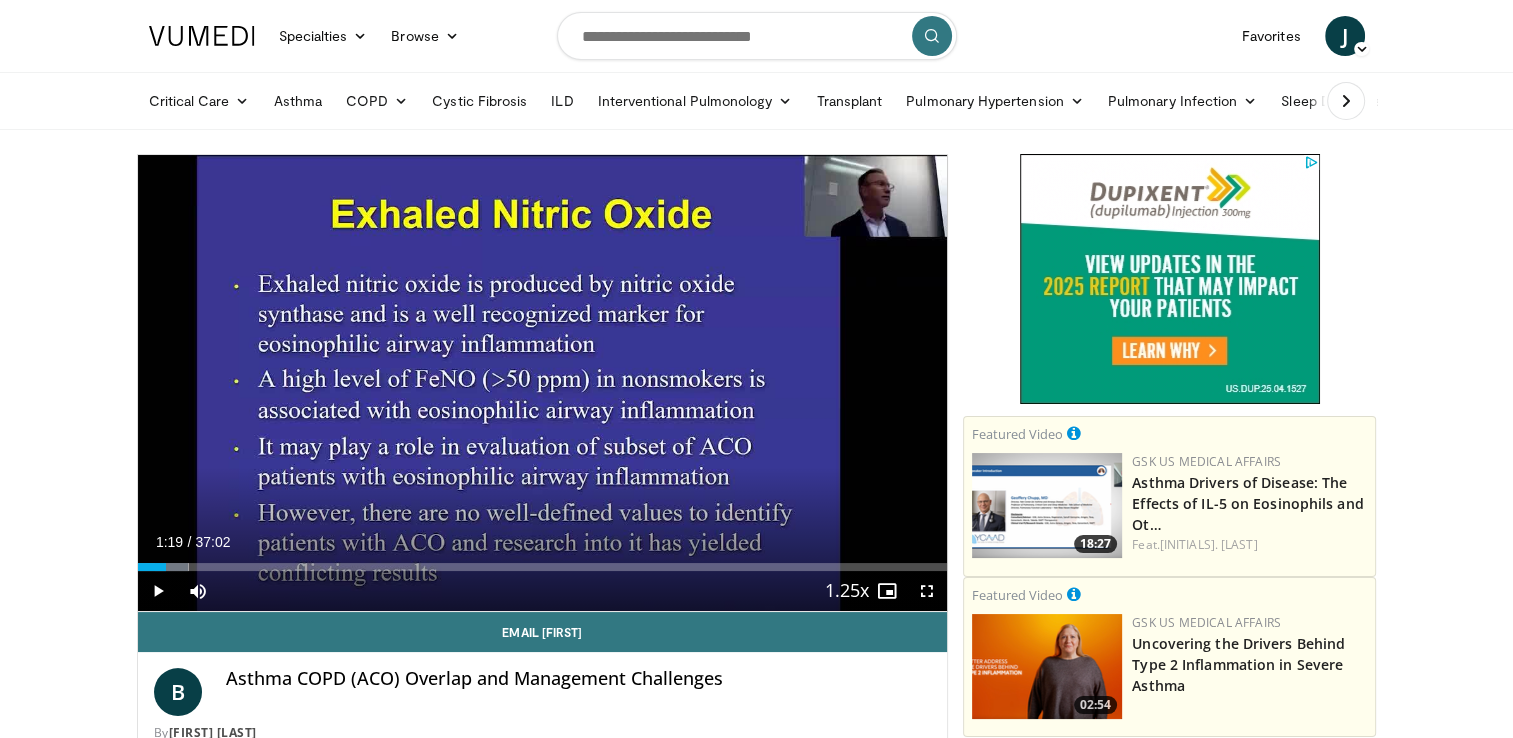 click on "10 seconds
Tap to unmute" at bounding box center [543, 383] 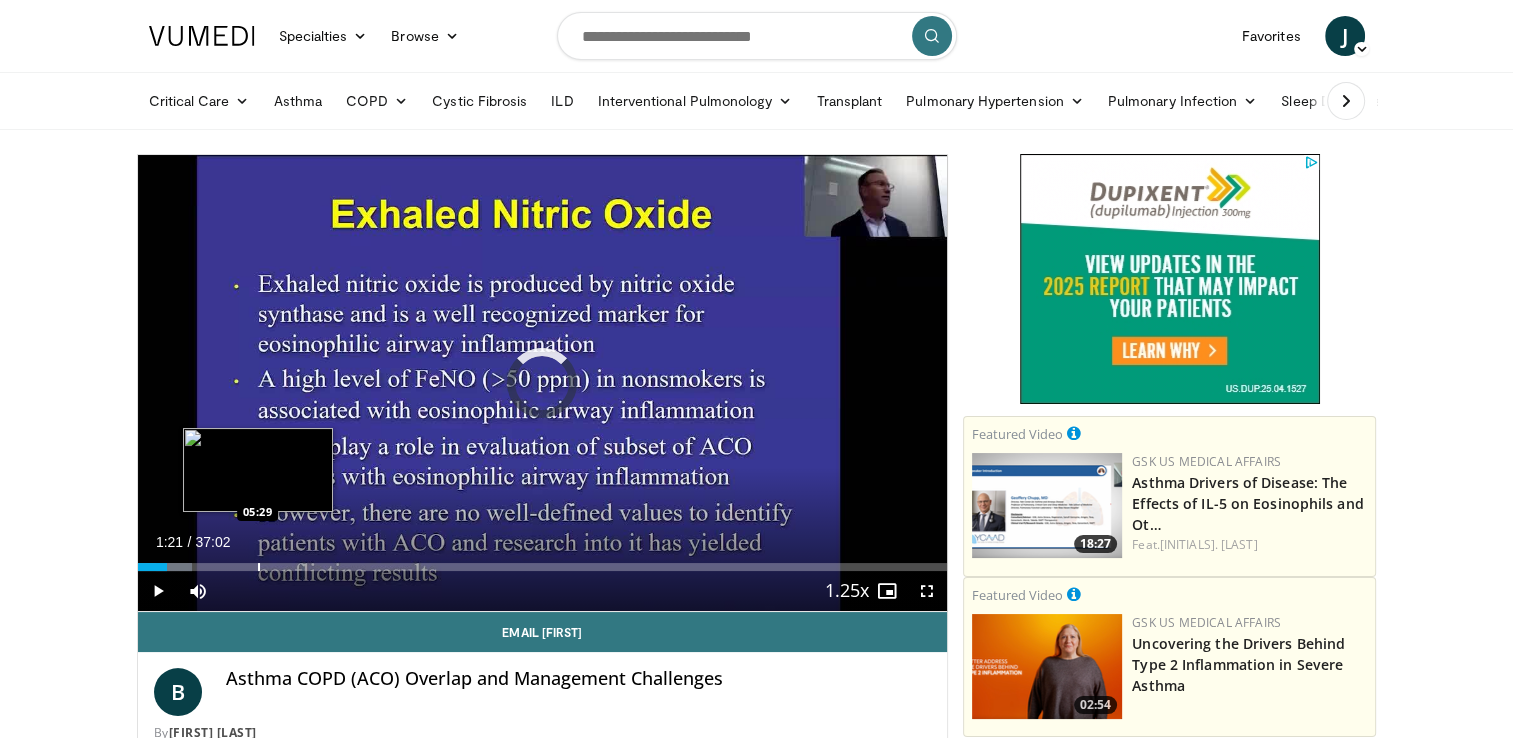 click at bounding box center [259, 567] 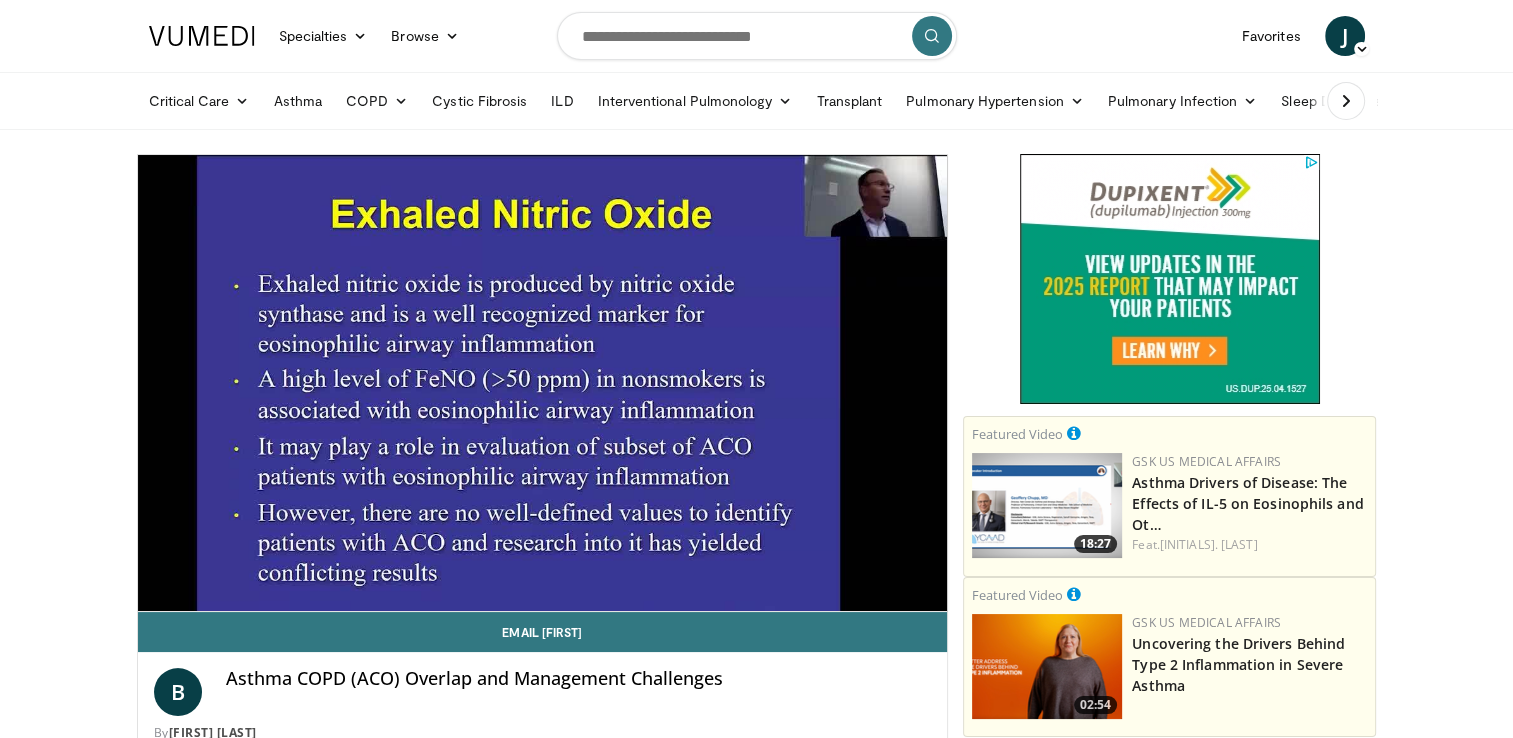 click on "Asthma COPD (ACO) Overlap and Management Challenges" at bounding box center (579, 692) 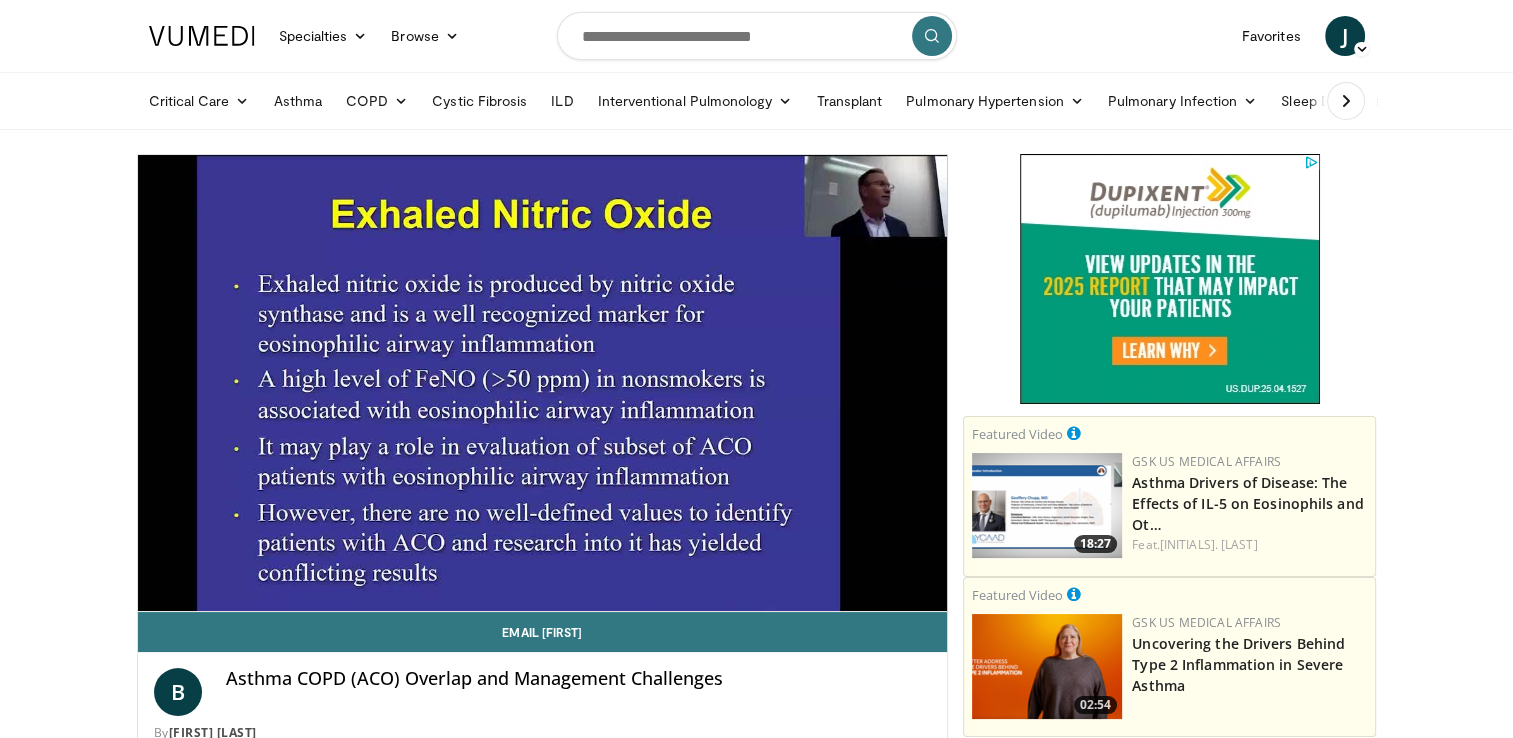 click on "By
Bryan Krajicek" at bounding box center [543, 733] 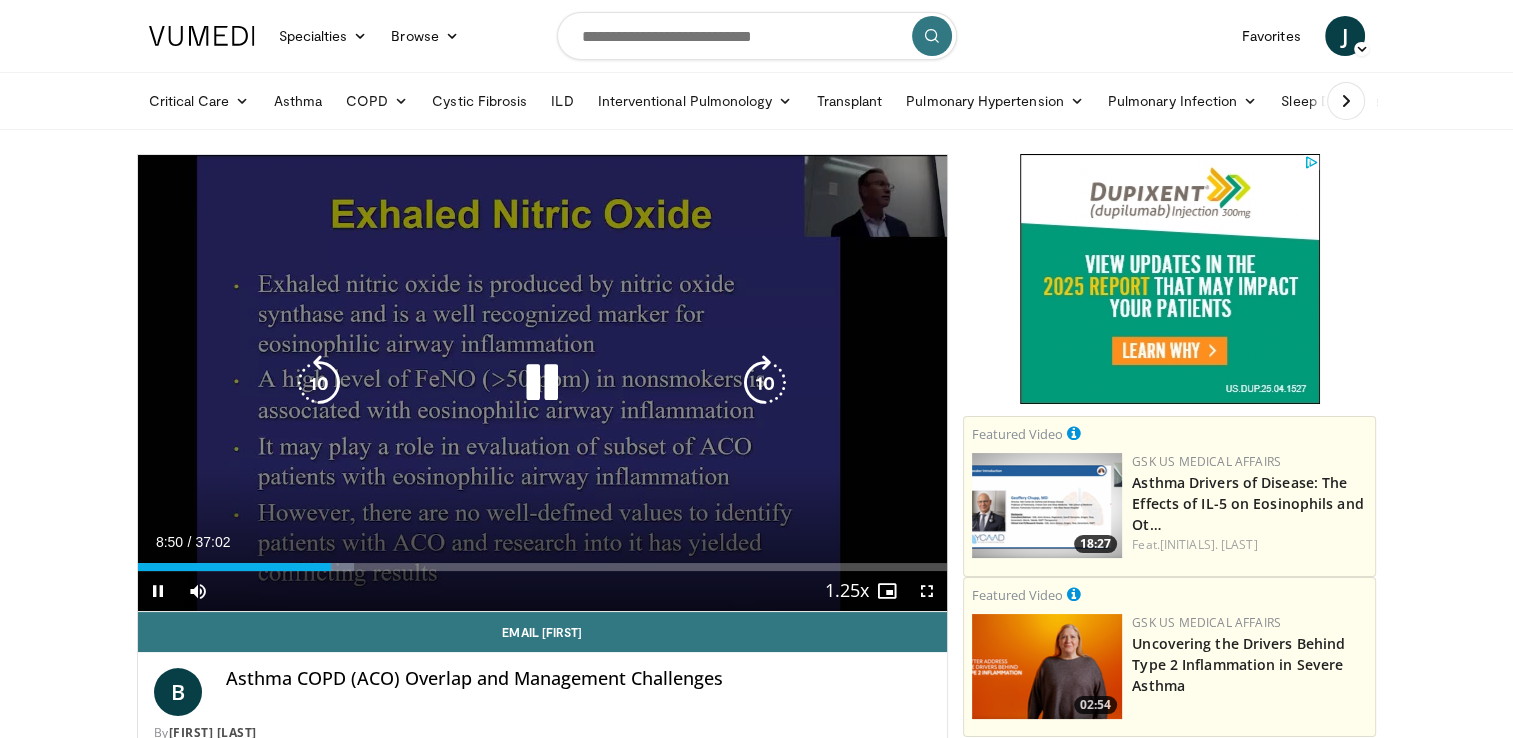 click at bounding box center [542, 383] 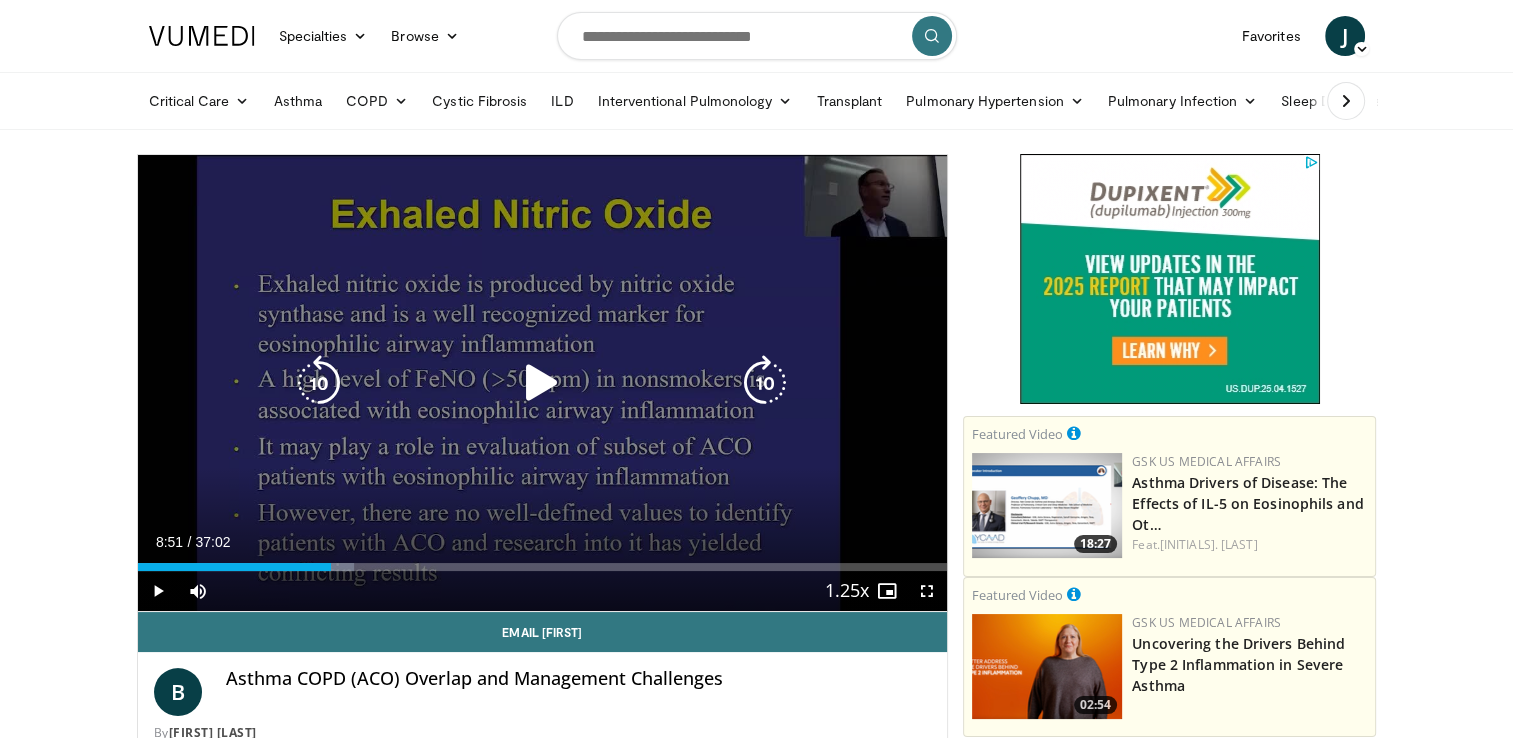 click at bounding box center [542, 383] 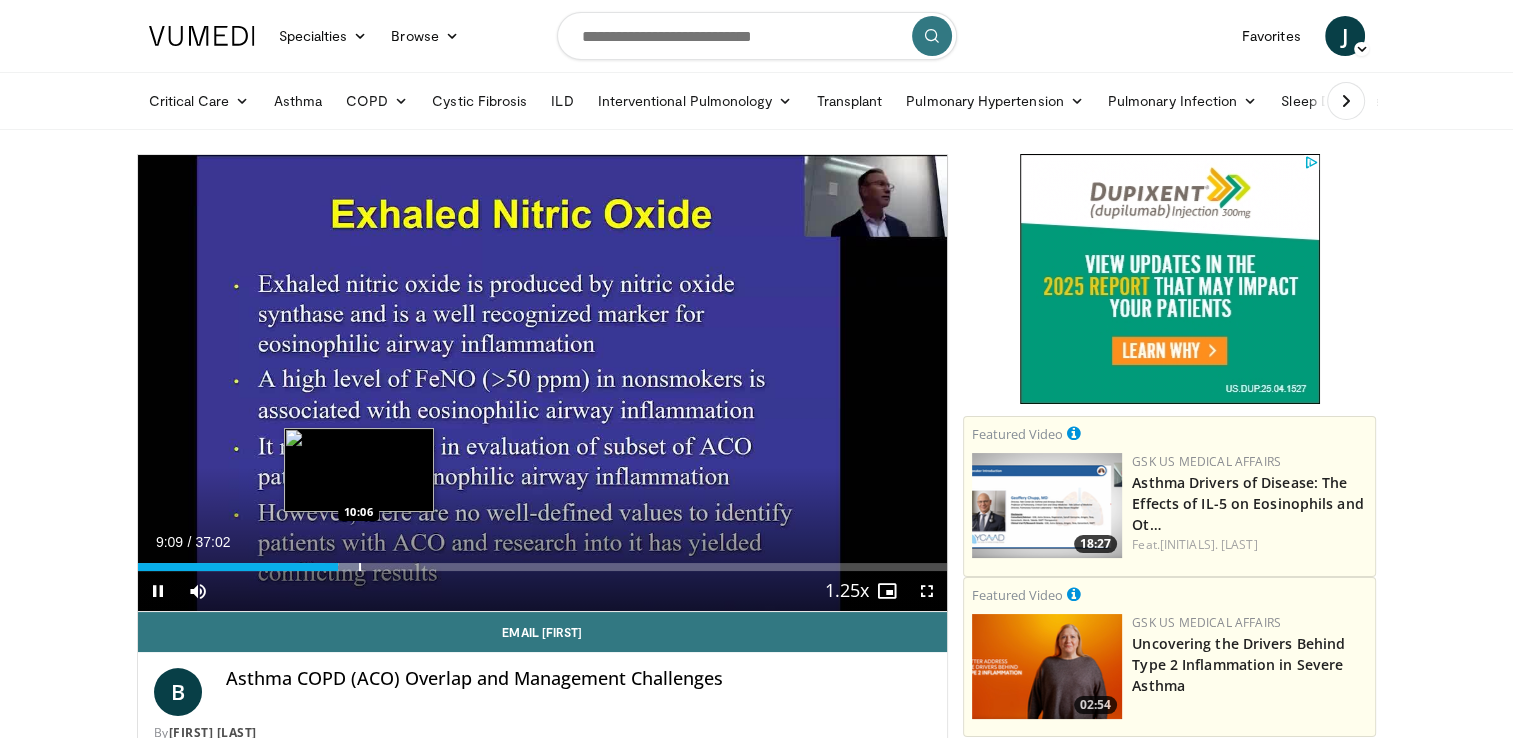 click on "Loaded :  27.45% 09:09 10:06" at bounding box center [543, 561] 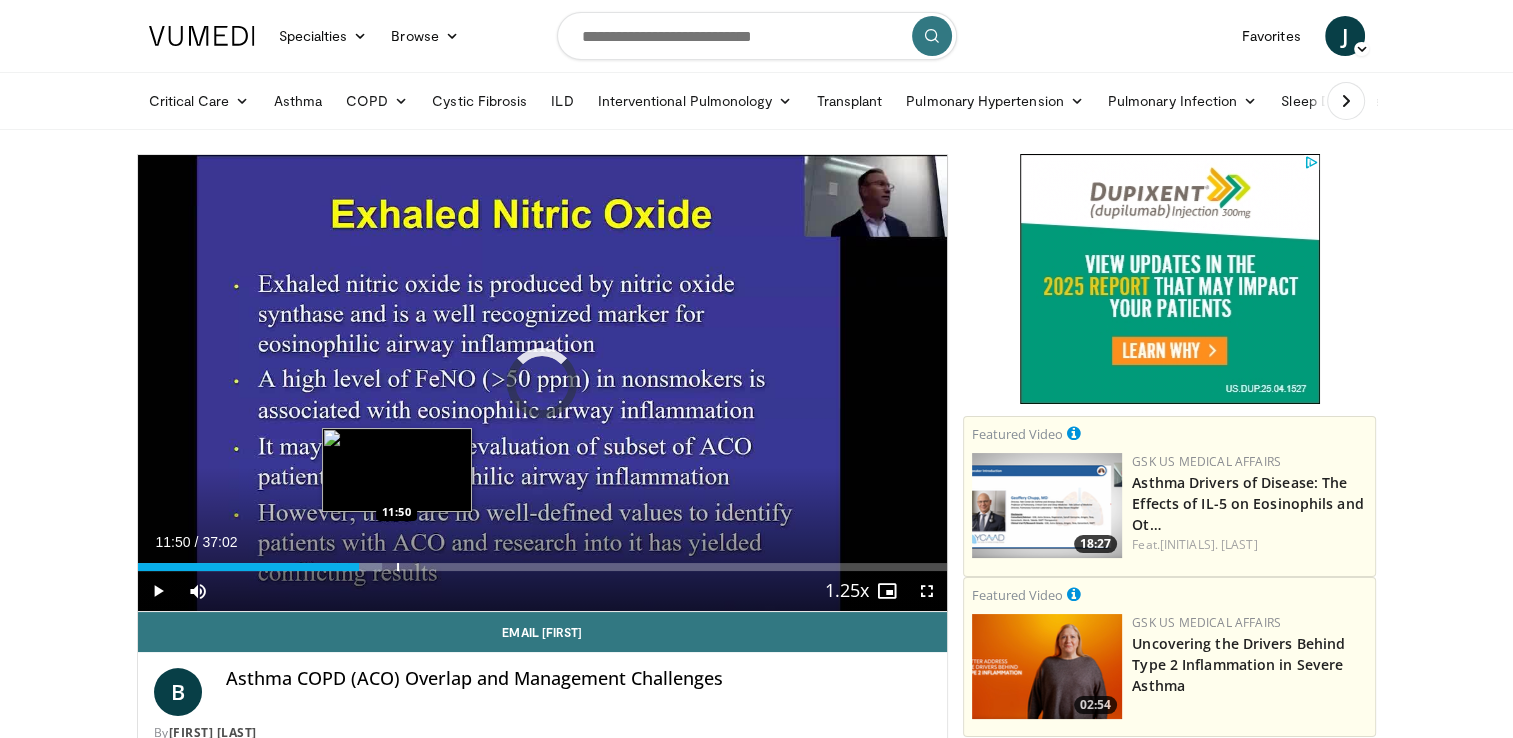 click on "Loaded :  30.15% 10:07 11:50" at bounding box center (543, 561) 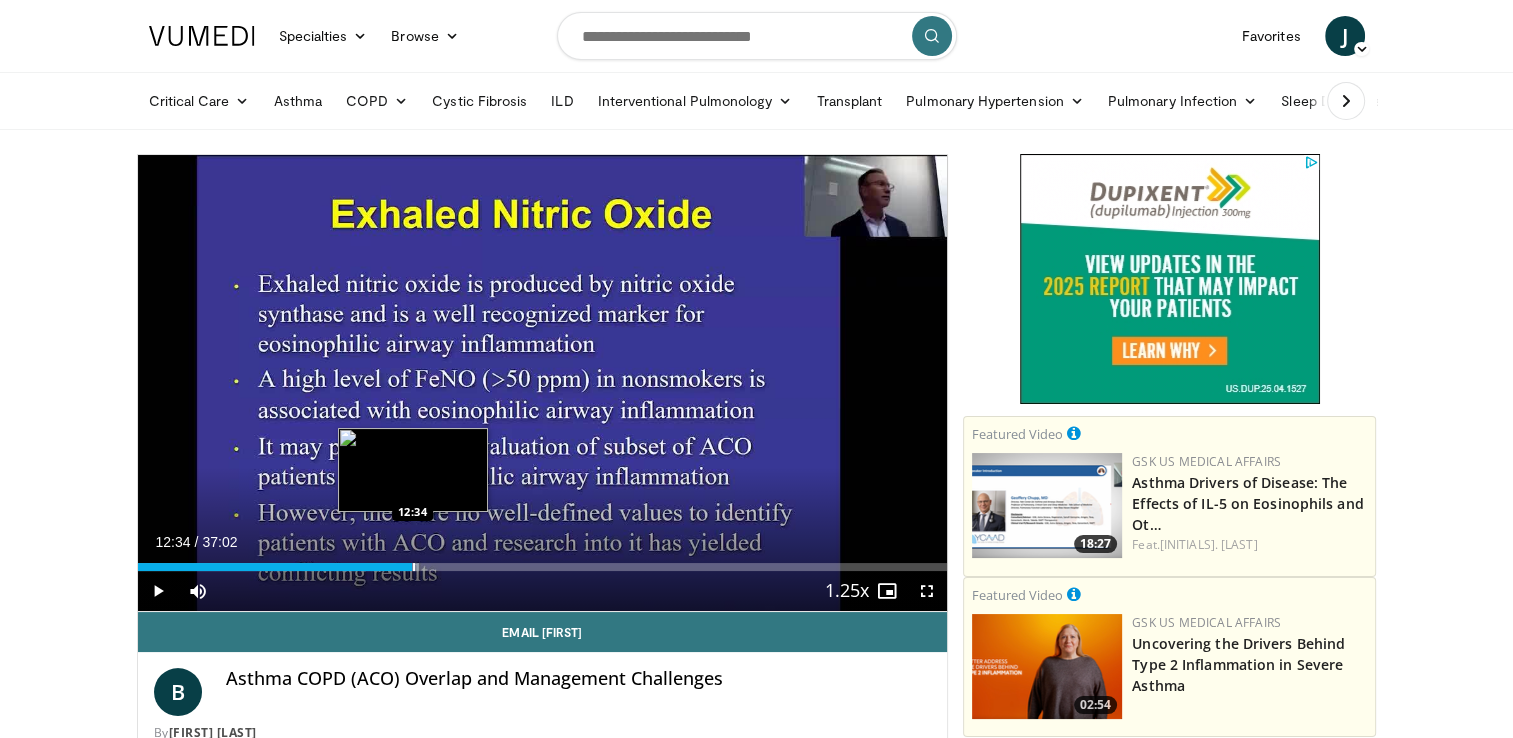 click on "Loaded :  34.82% 12:34 12:34" at bounding box center (543, 561) 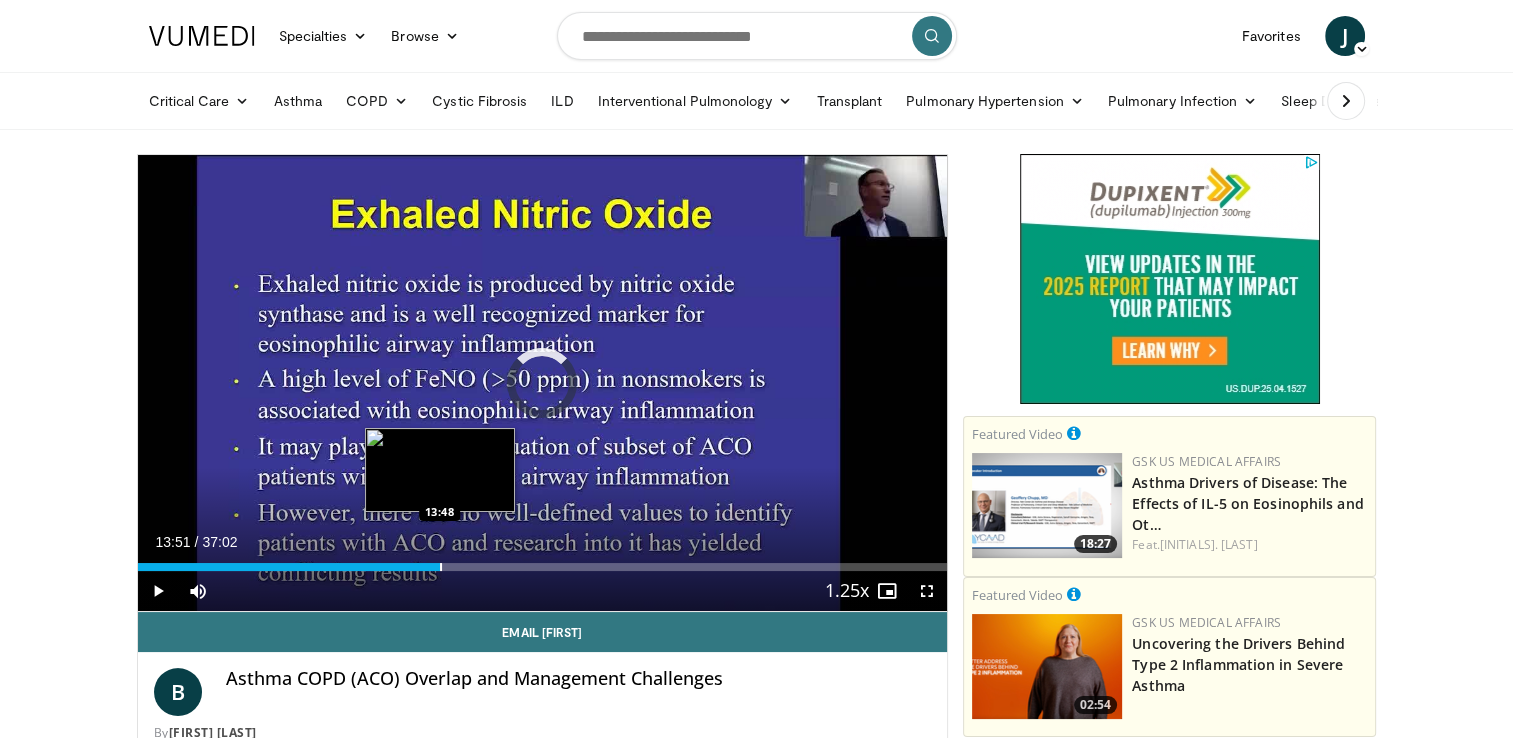 click on "Loaded :  0.00% 13:51 13:48" at bounding box center (543, 561) 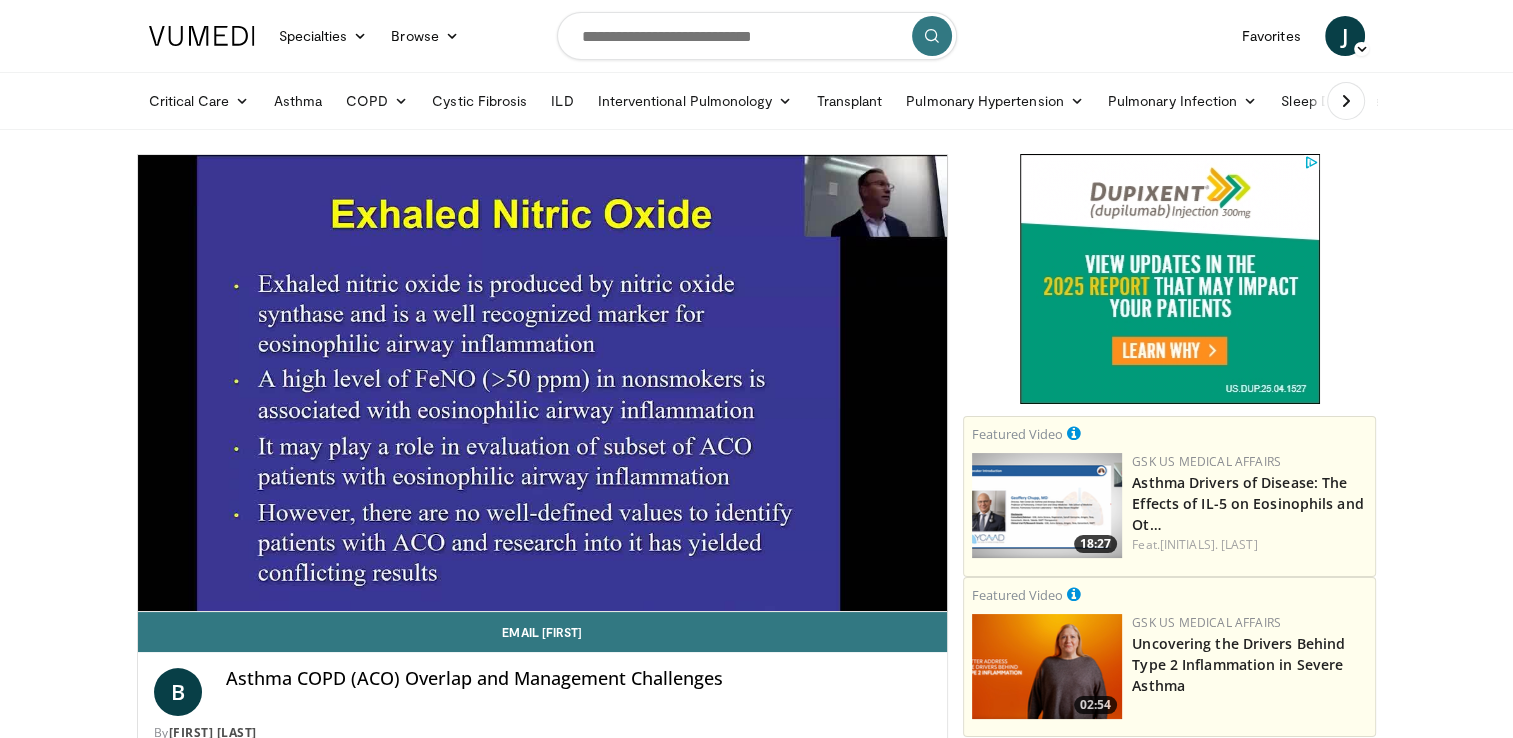 click on "10 seconds
Tap to unmute" at bounding box center [543, 383] 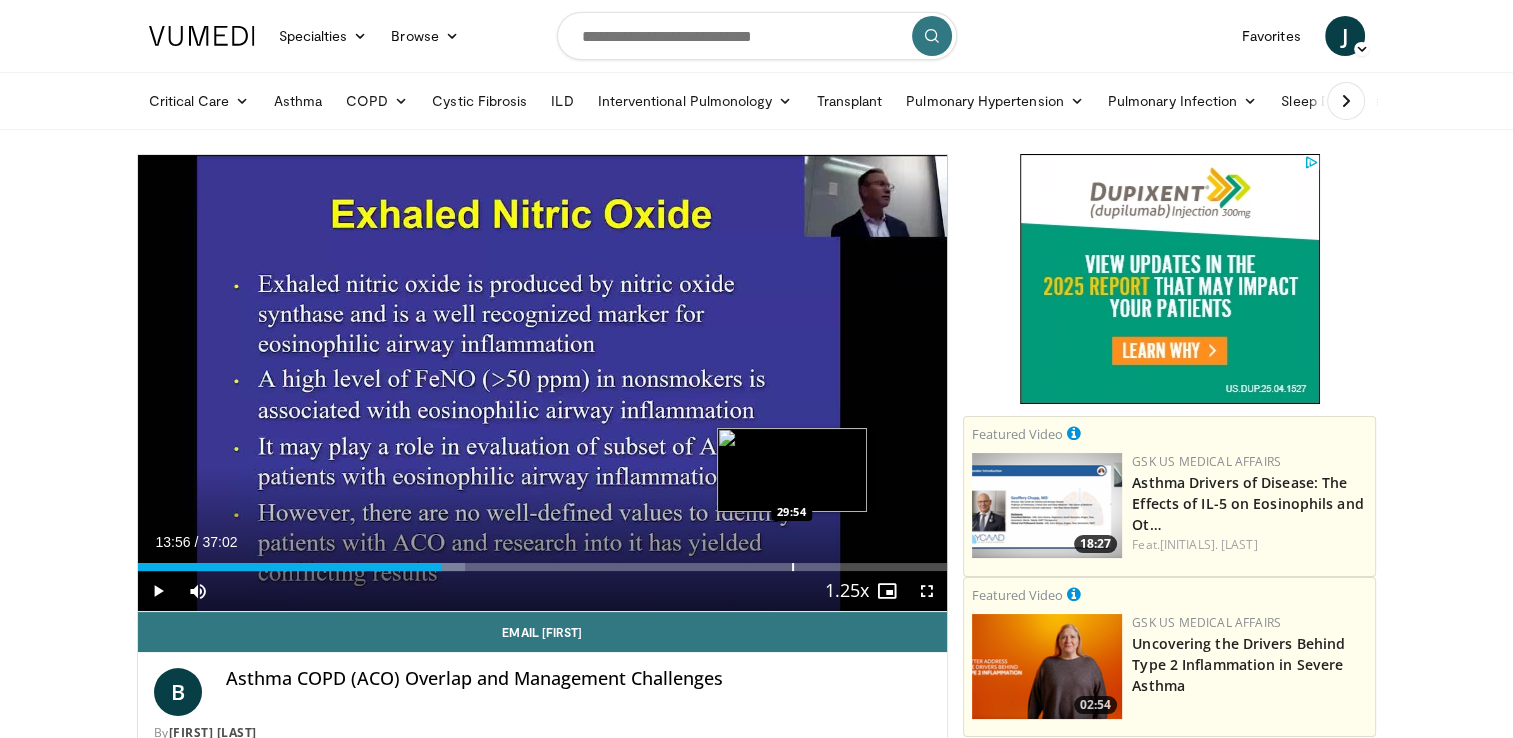 click at bounding box center [793, 567] 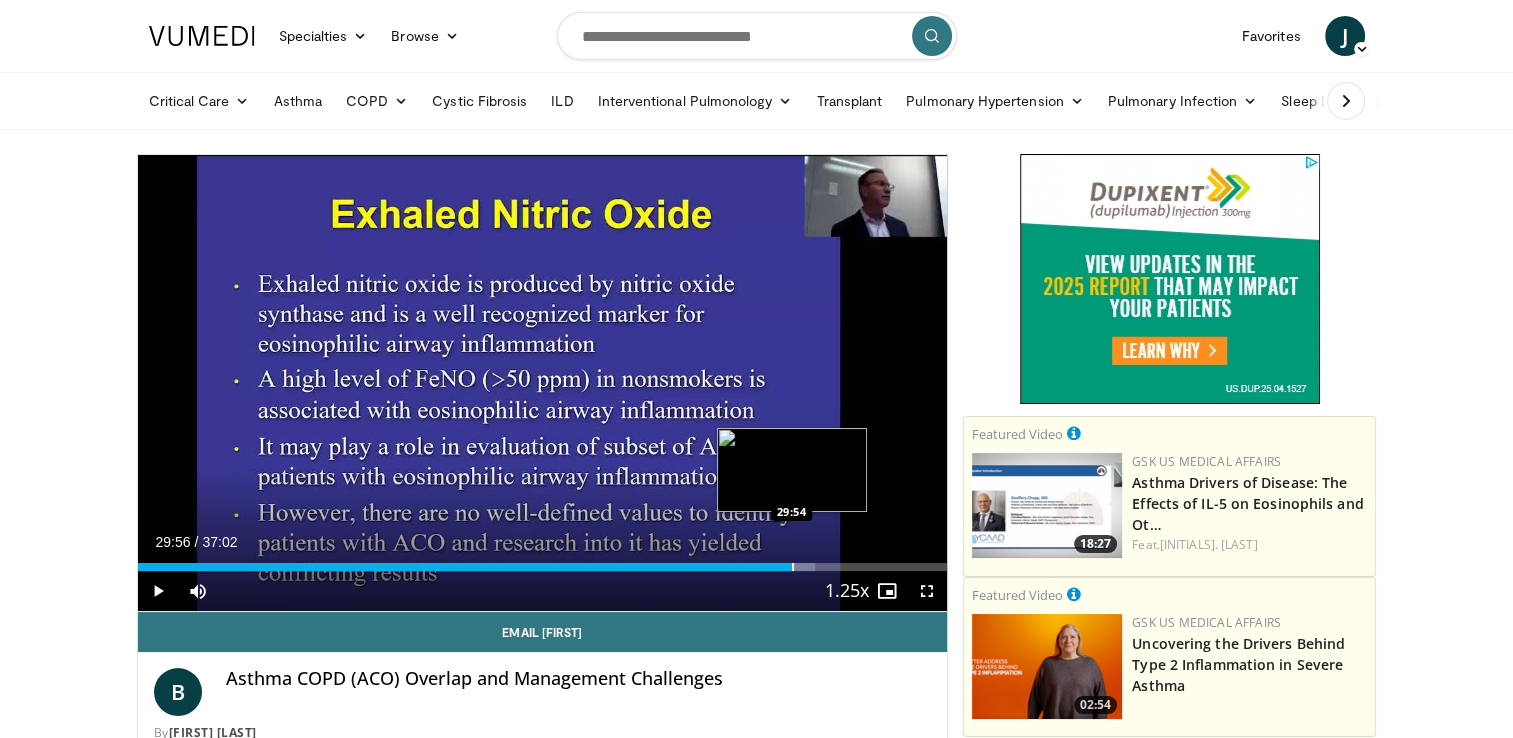 click at bounding box center (793, 567) 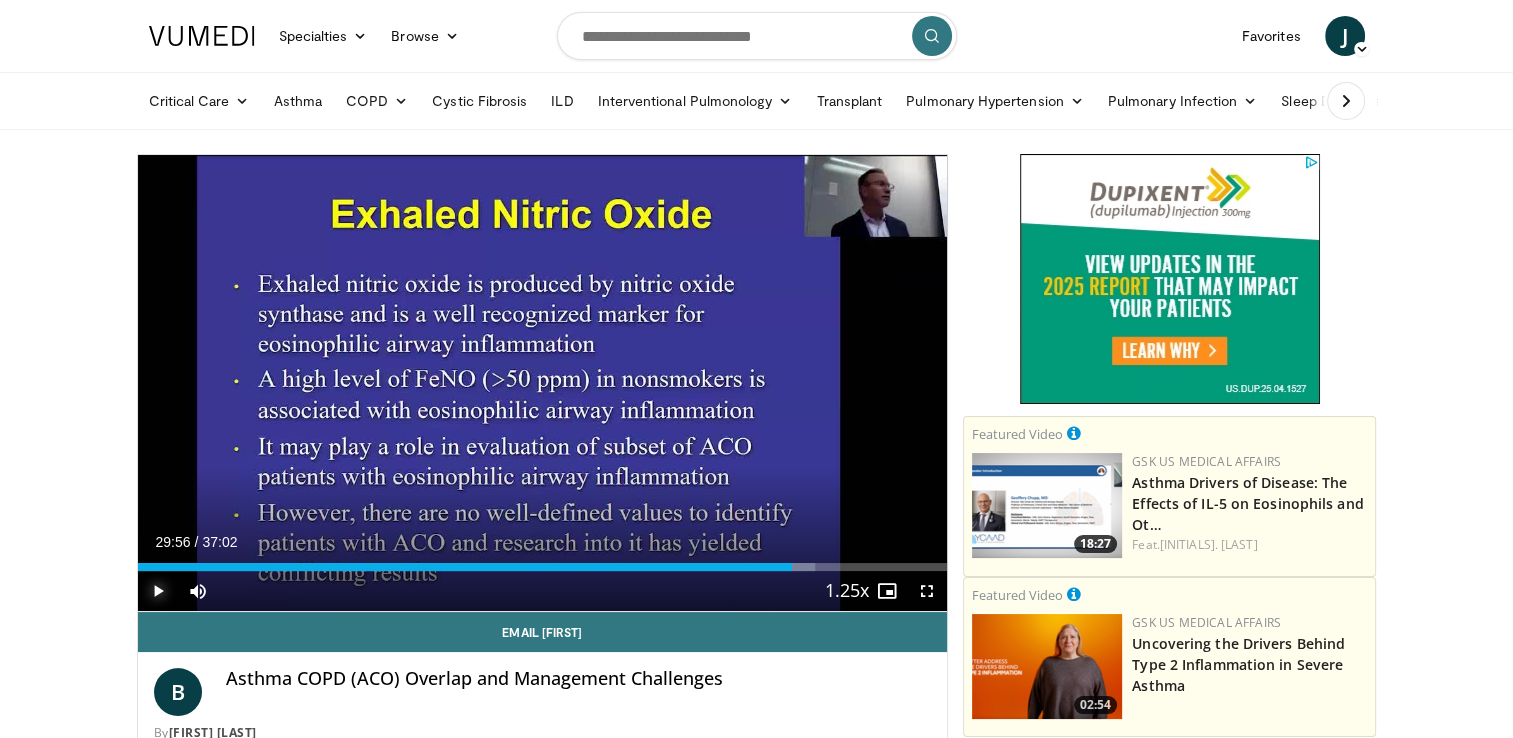 click at bounding box center [158, 591] 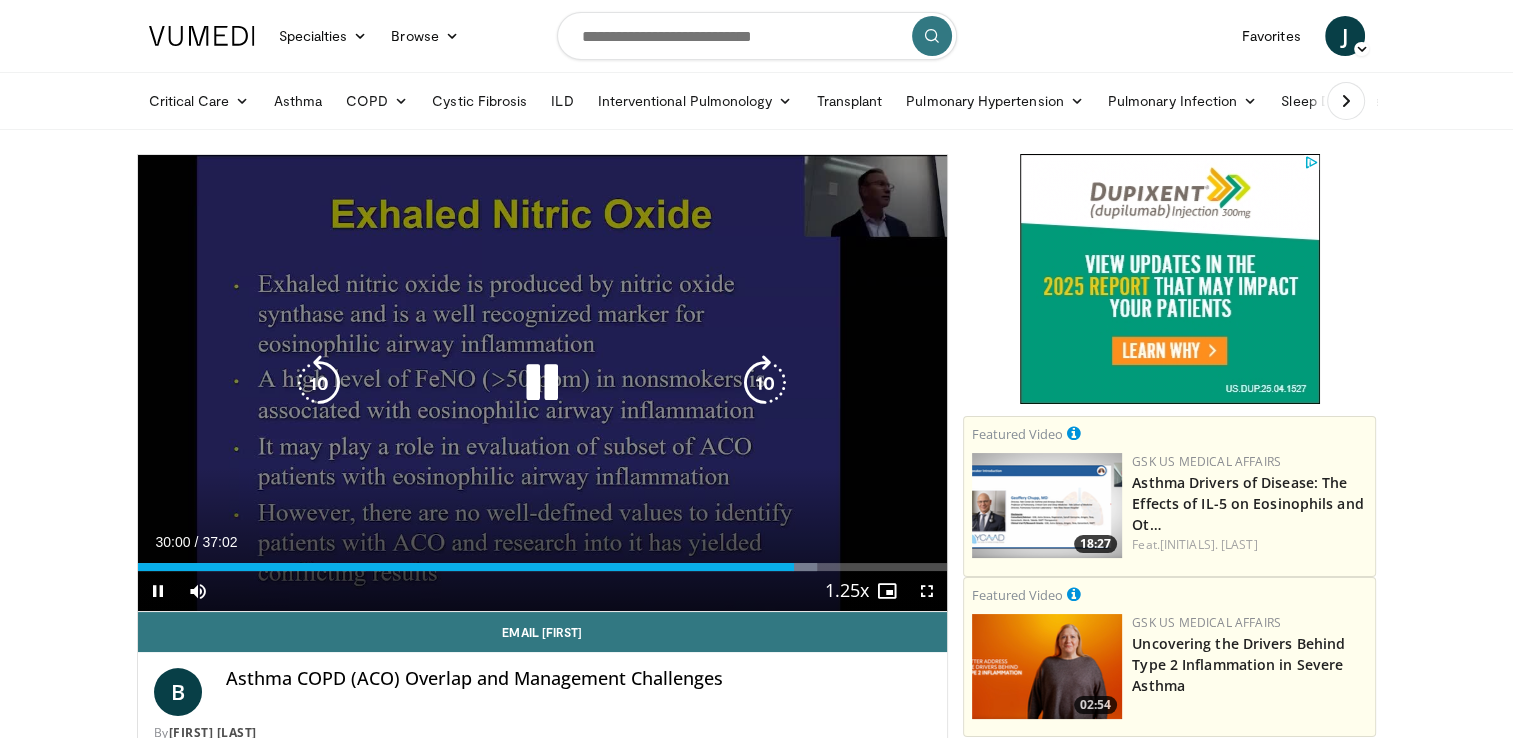 click on "10 seconds
Tap to unmute" at bounding box center (543, 383) 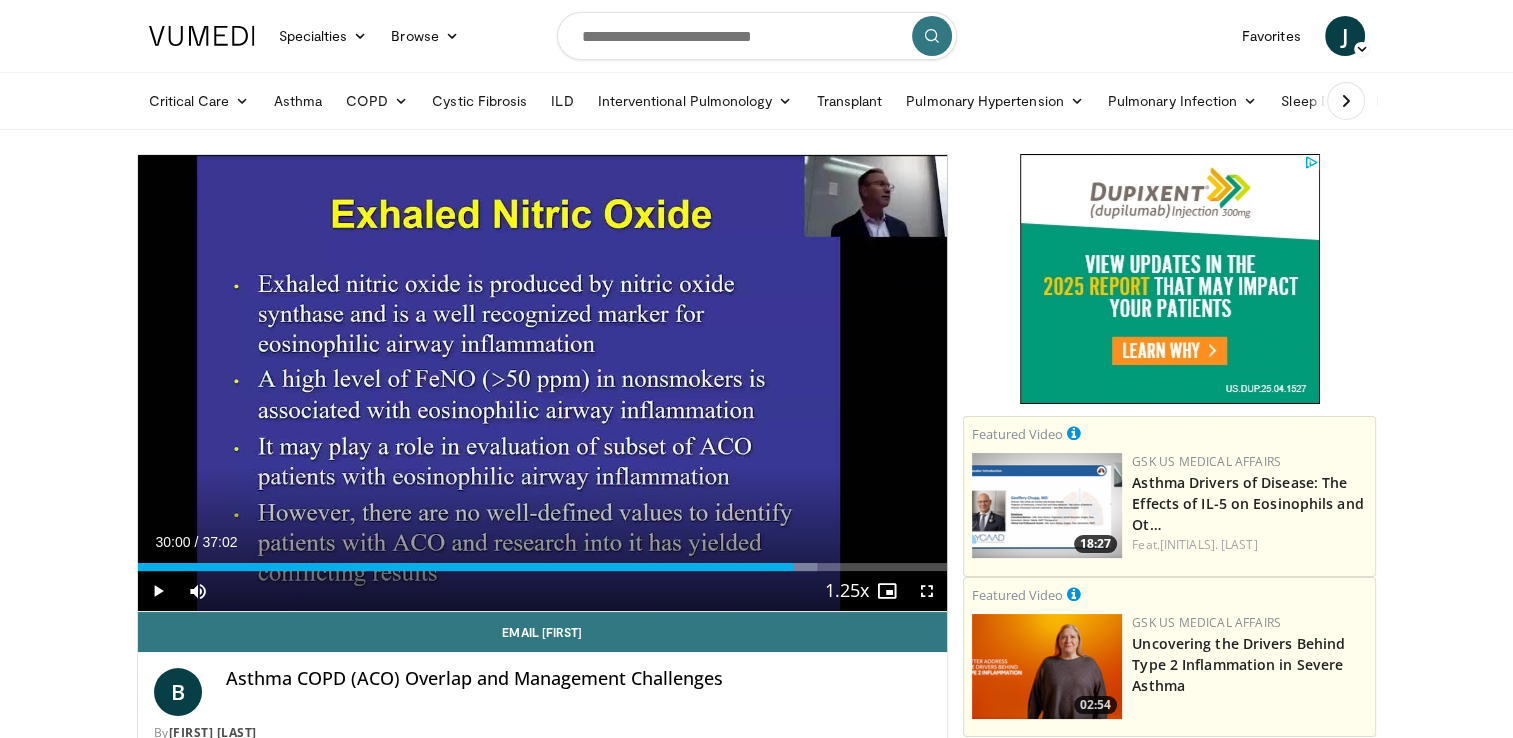 click on "Current Time  30:00 / Duration  37:02 Play Skip Backward Skip Forward Mute Loaded :  83.93% 30:00 27:25 Stream Type  LIVE Seek to live, currently behind live LIVE   1.25x Playback Rate 0.5x 0.75x 1x 1.25x , selected 1.5x 1.75x 2x Chapters Chapters Descriptions descriptions off , selected Captions captions settings , opens captions settings dialog captions off , selected Audio Track en (Main) , selected Fullscreen Enable picture-in-picture mode" at bounding box center [543, 591] 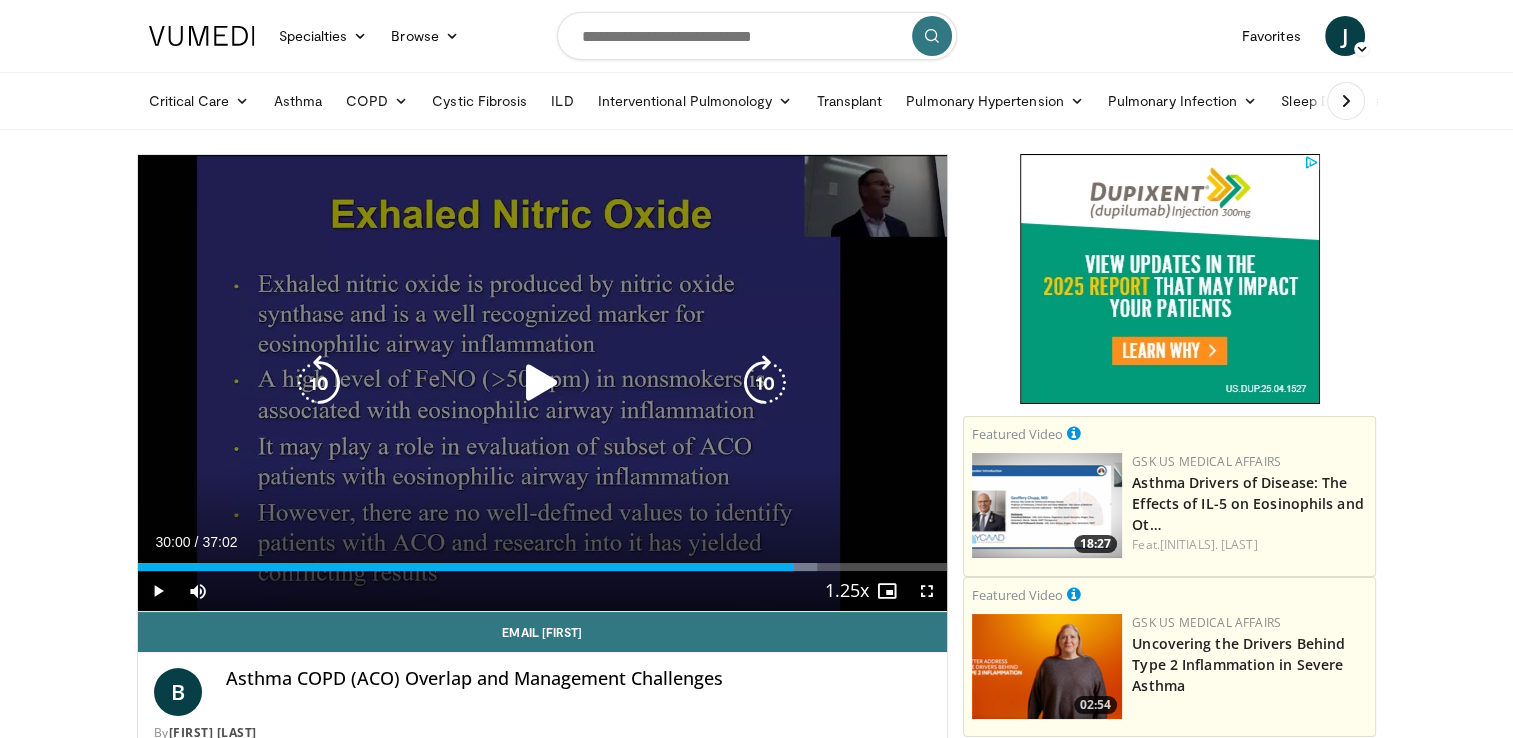 click on "10 seconds
Tap to unmute" at bounding box center (543, 383) 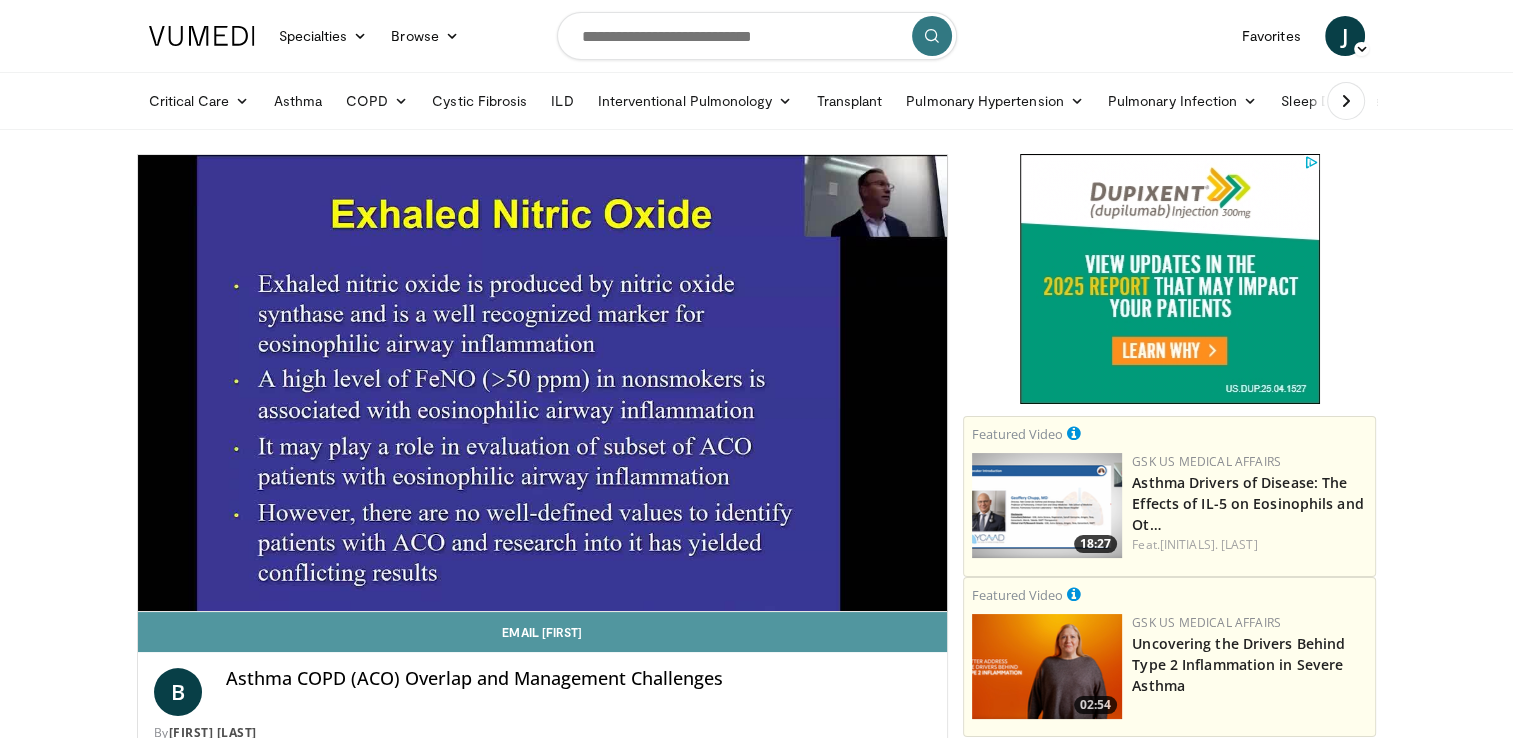 click on "Email
Bryan" at bounding box center [543, 632] 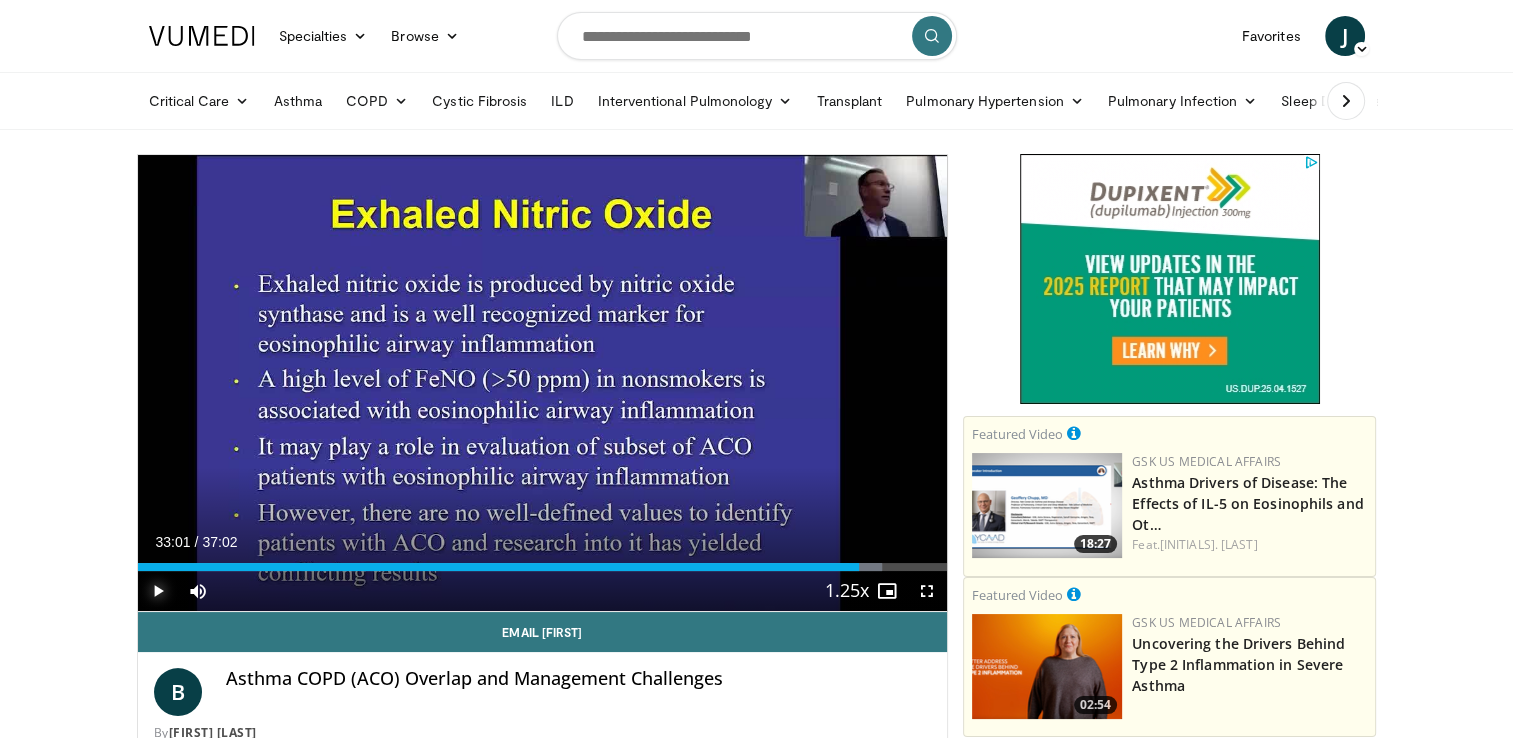 click at bounding box center [158, 591] 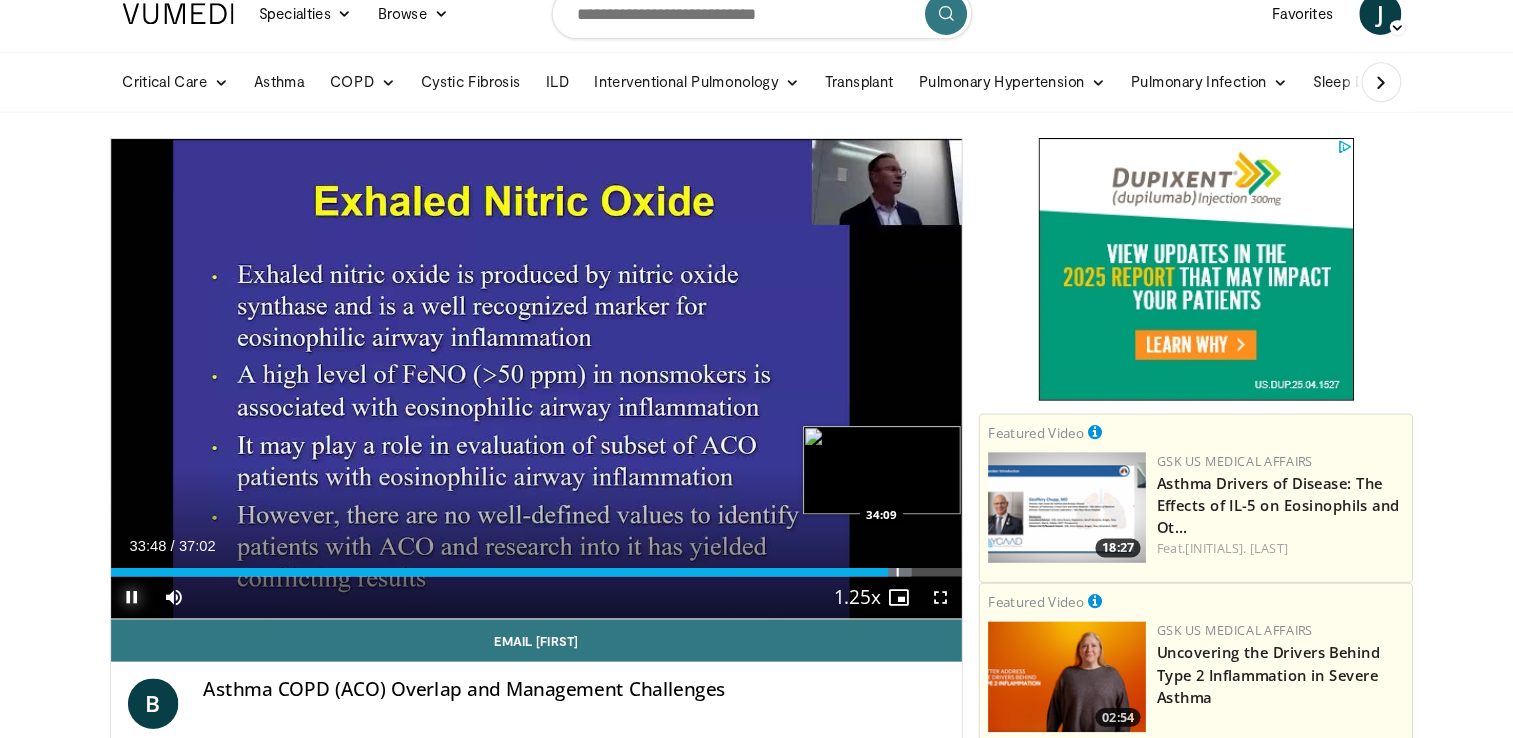 click at bounding box center [886, 567] 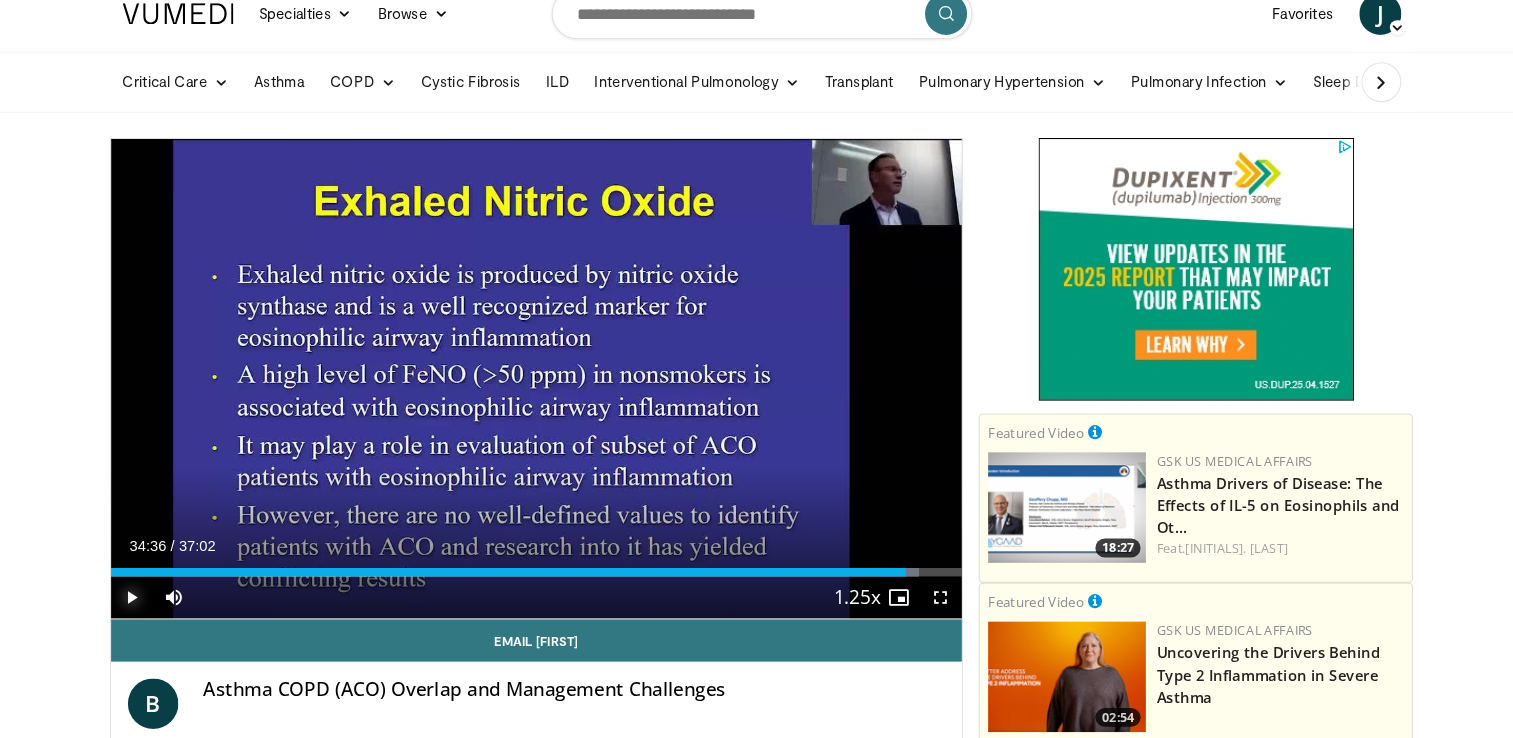 click at bounding box center (895, 567) 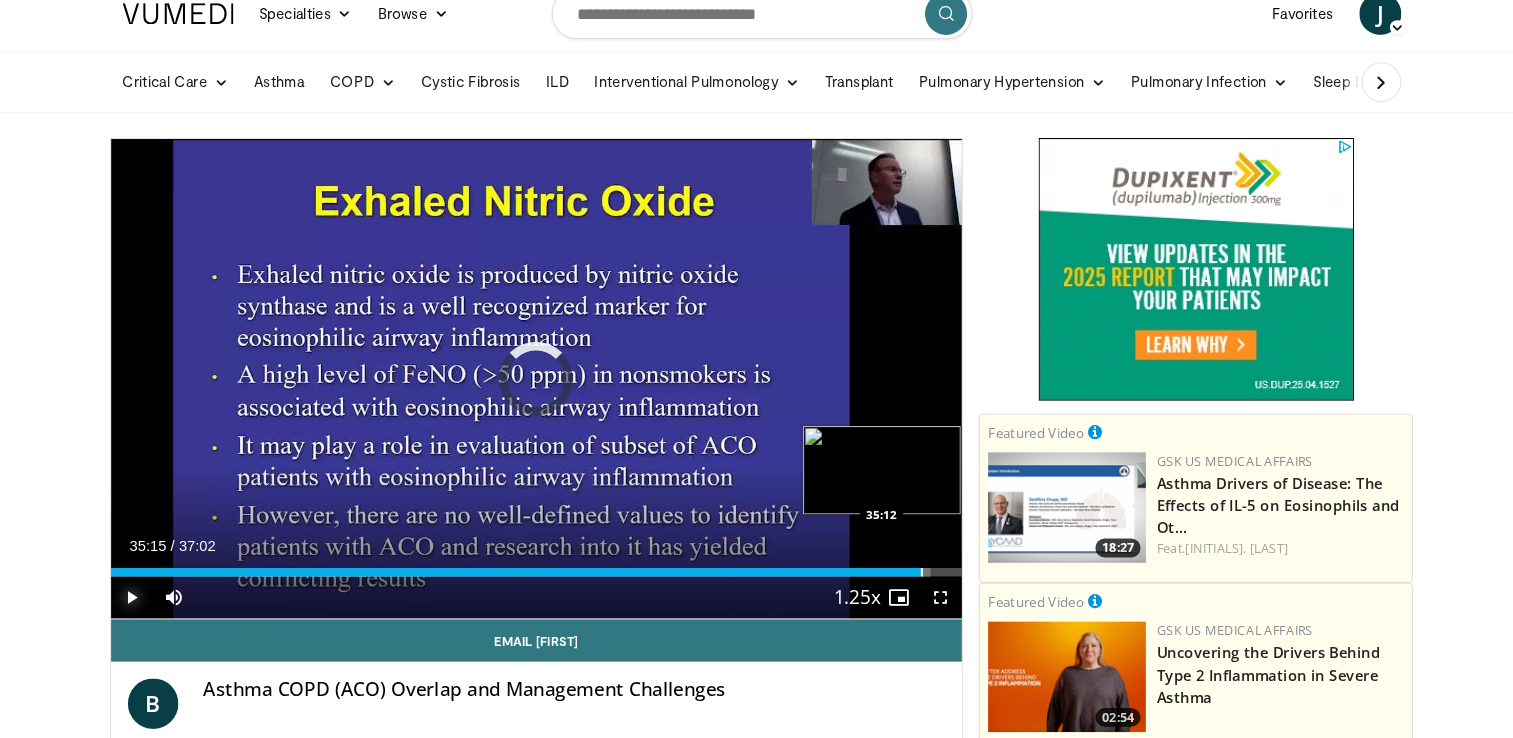 click at bounding box center (909, 567) 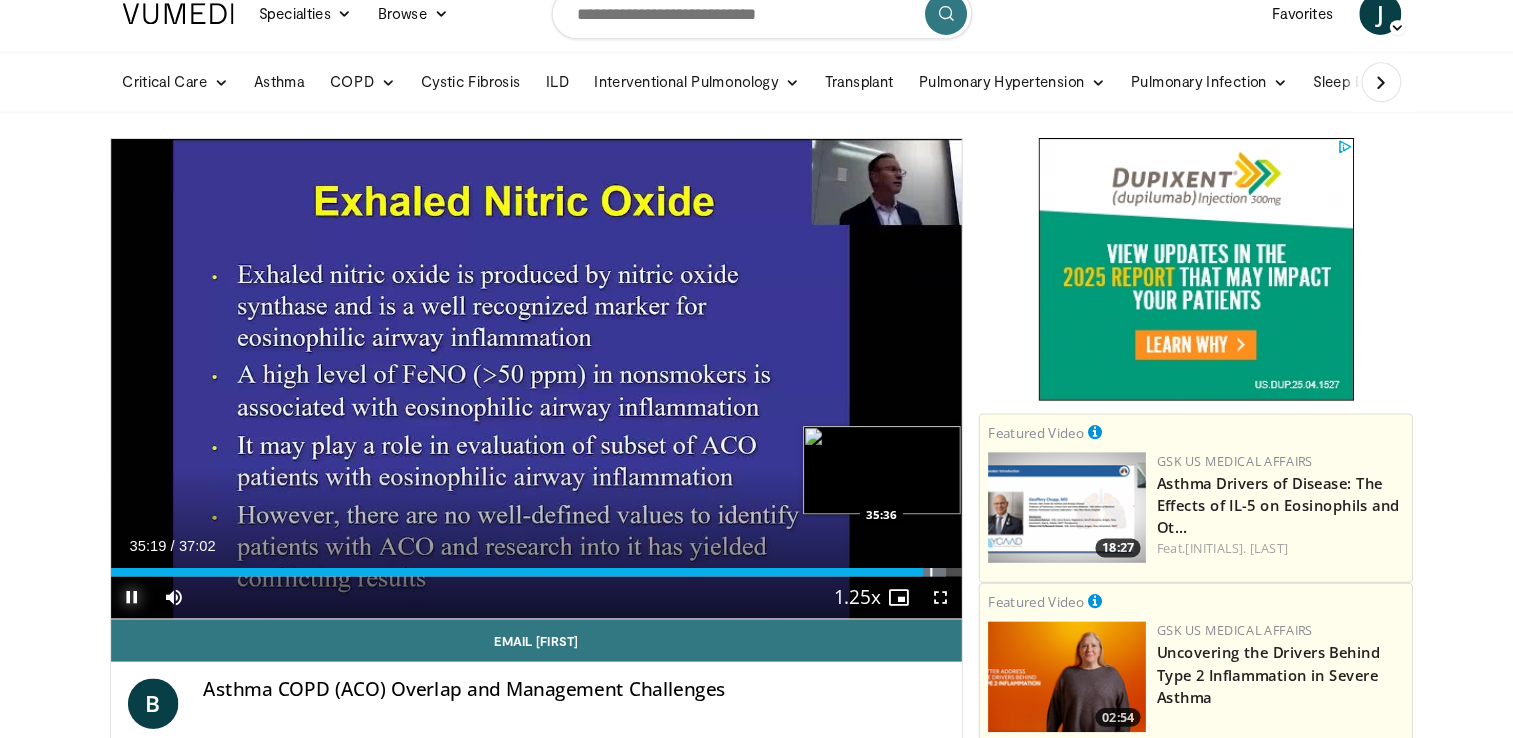 click at bounding box center (918, 567) 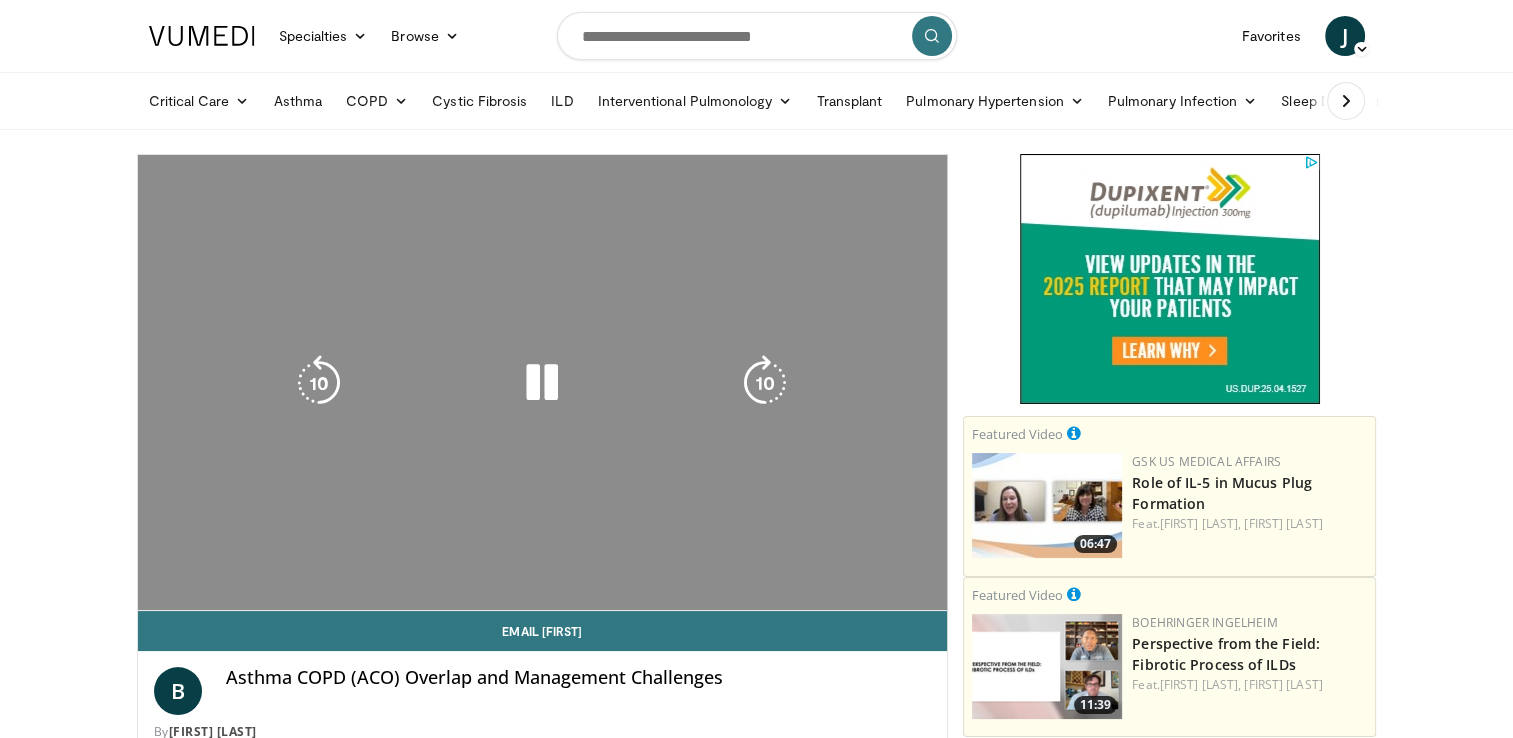 scroll, scrollTop: 0, scrollLeft: 0, axis: both 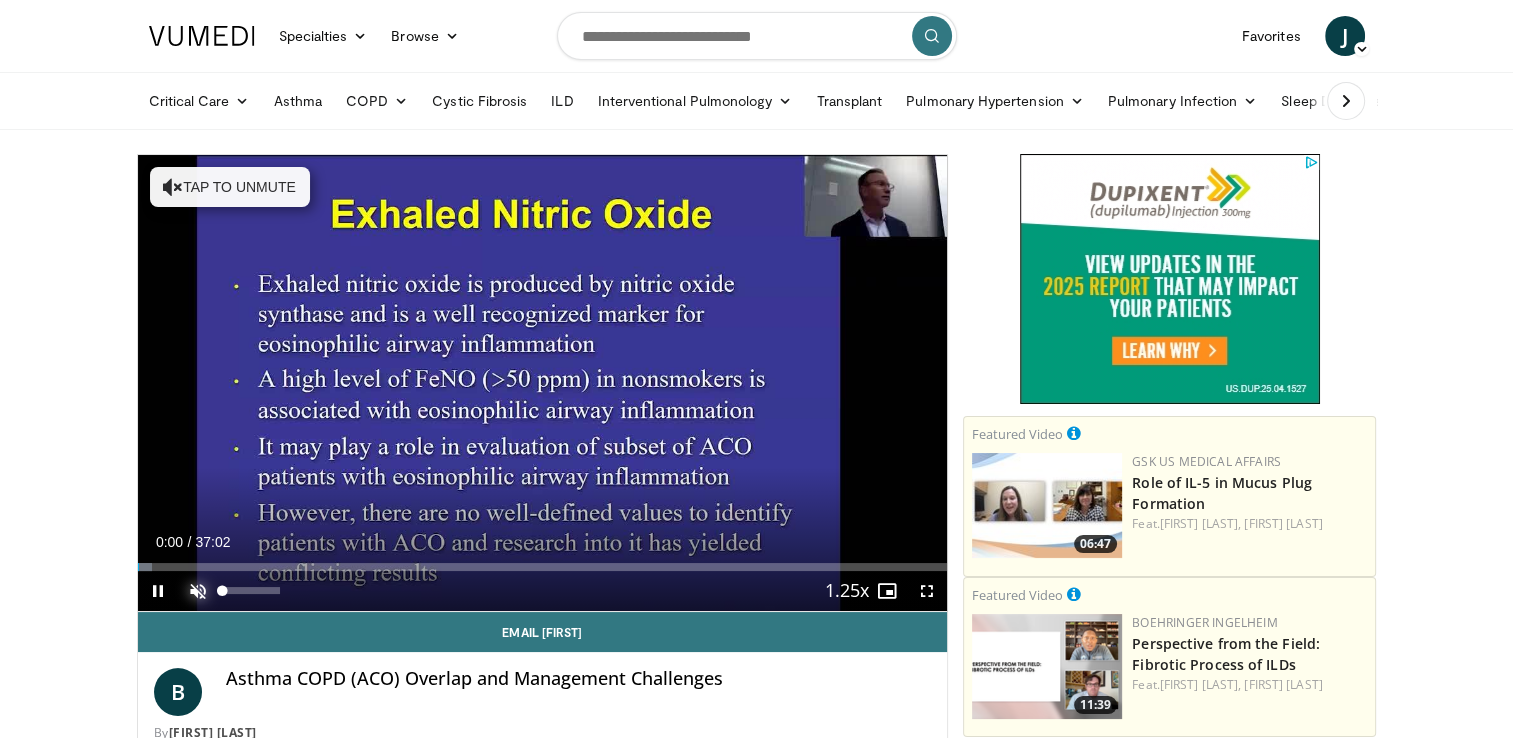 click at bounding box center [198, 591] 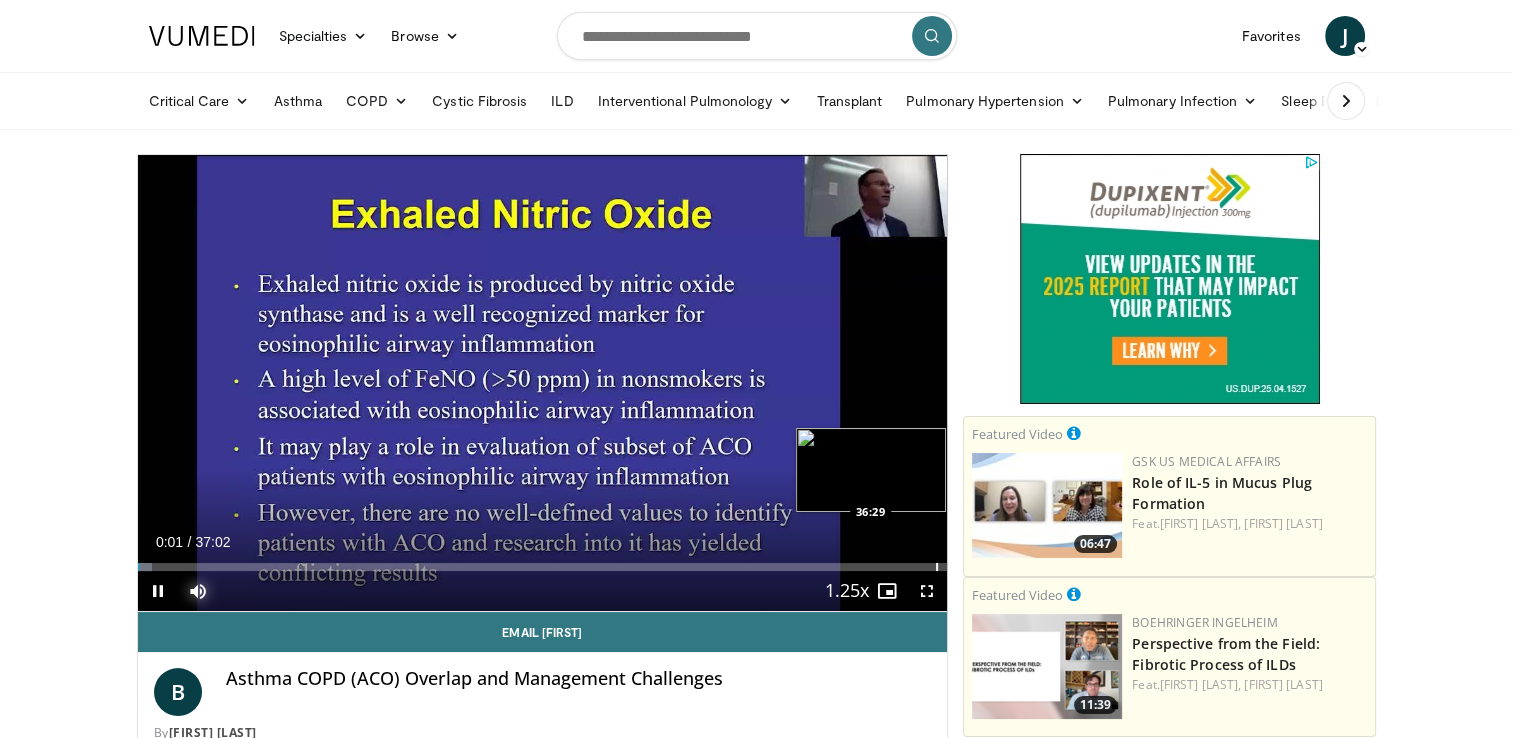 click on "Loaded :  1.78% 00:01 36:29" at bounding box center (543, 567) 